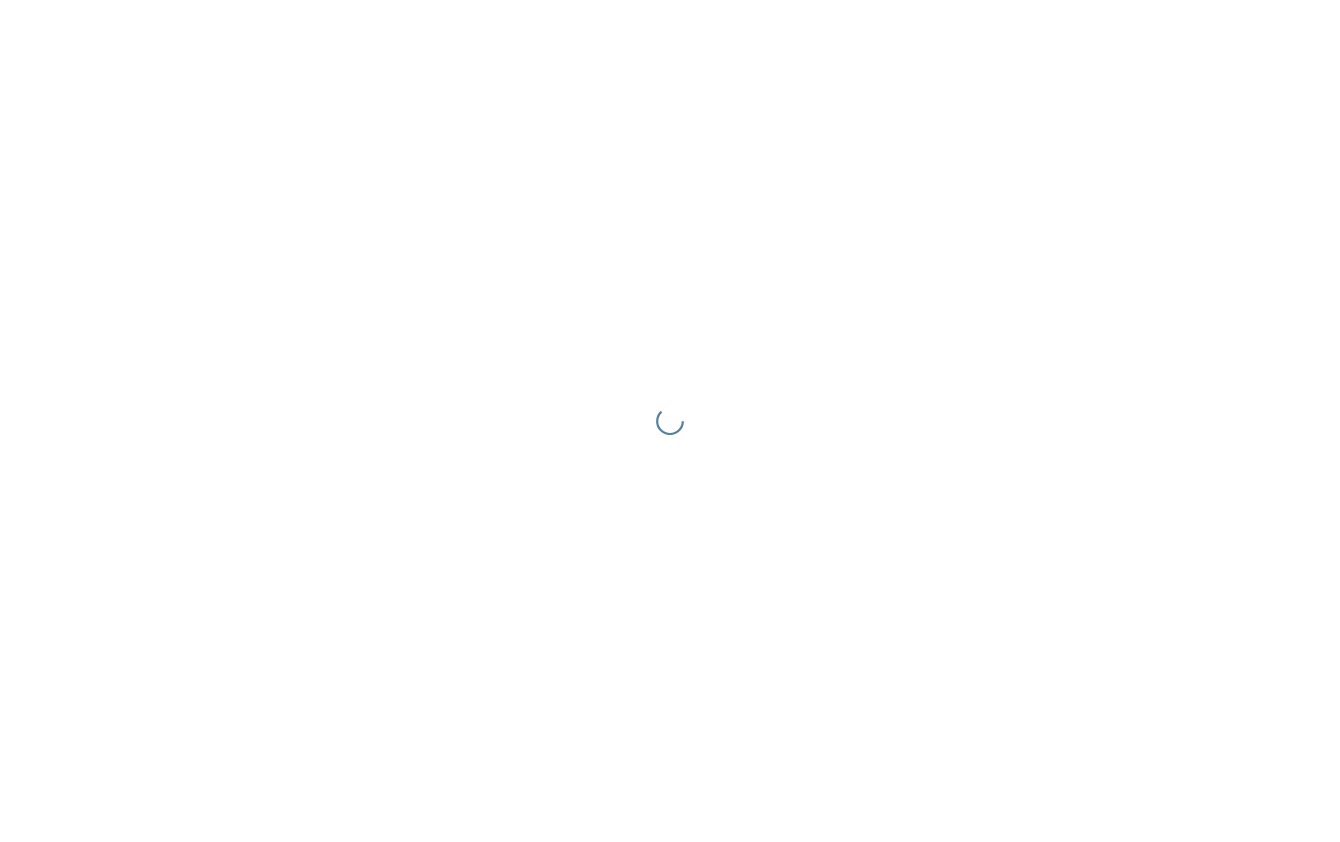 scroll, scrollTop: 0, scrollLeft: 0, axis: both 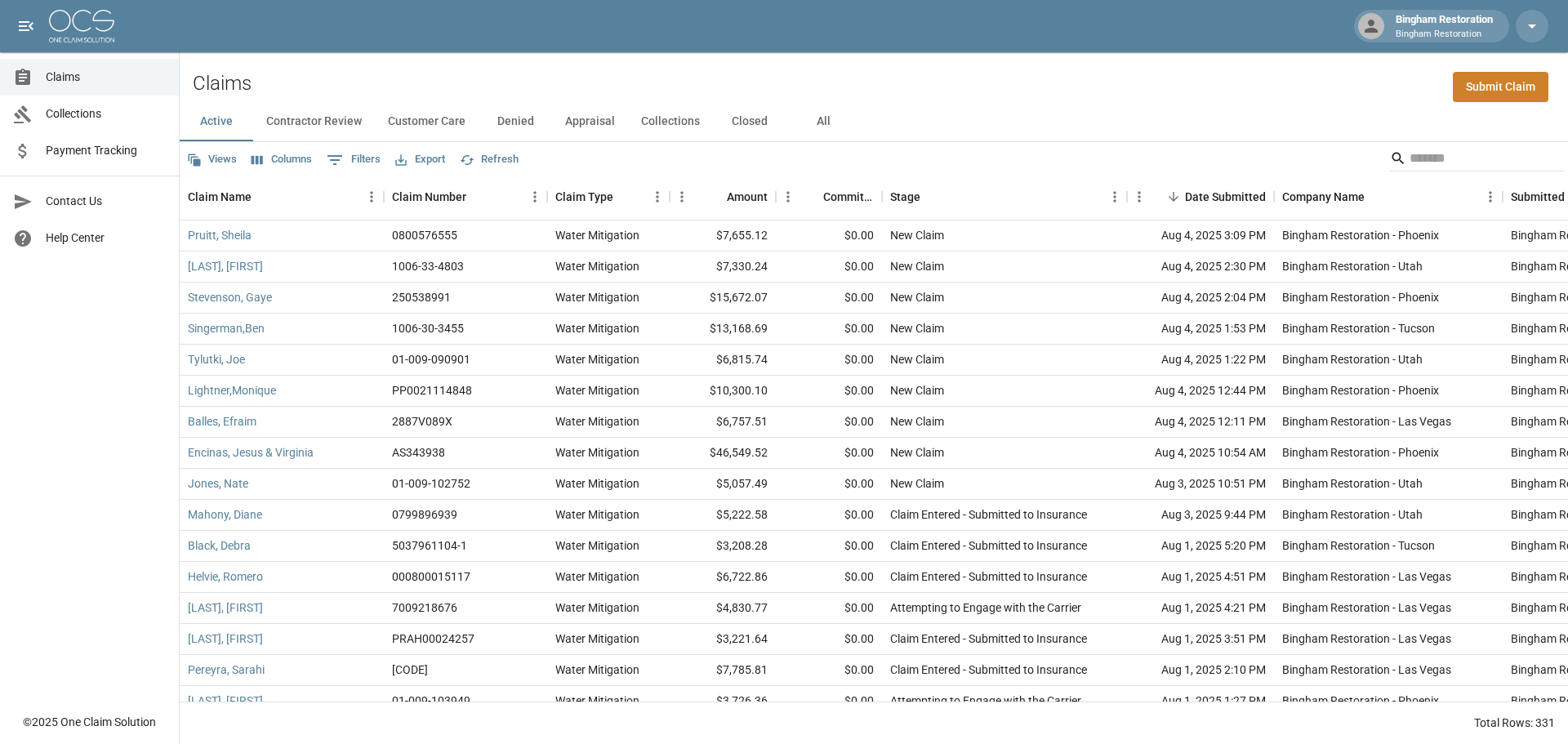click on "Submit Claim" at bounding box center [1500, 87] 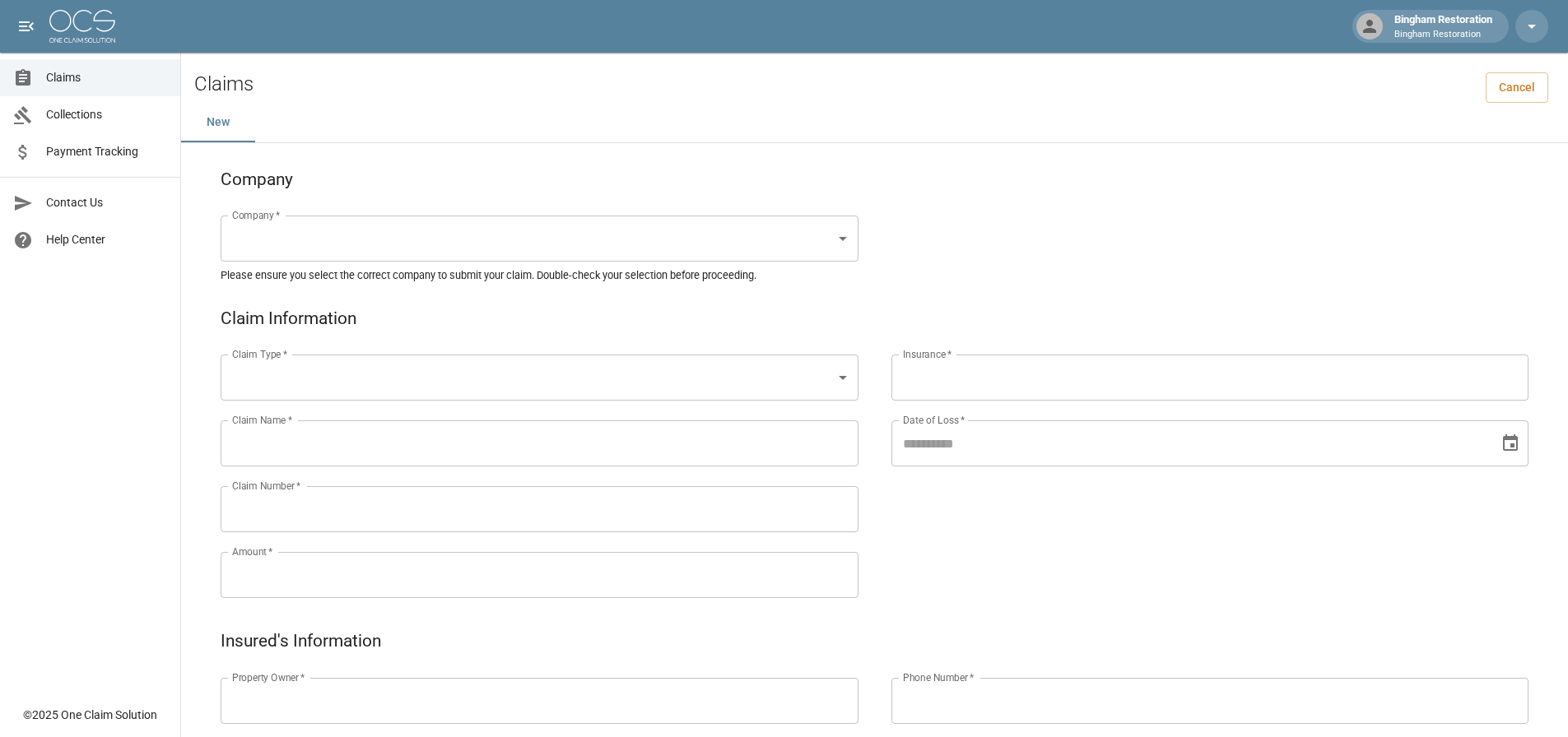 click on "Bingham Restoration Bingham Restoration Claims Collections Payment Tracking Contact Us Help Center ©  2025   One Claim Solution Claims Cancel New Company Company   * ​ Company   * Please ensure you select the correct company to submit your claim. Double-check your selection before proceeding. Claim Information Claim Type   * ​ Claim Type   * Claim Name   * Claim Name   * Claim Number   * Claim Number   * Amount   * Amount   * Insurance   * Insurance   * Date of Loss   * Date of Loss   * Insured's Information Property Owner   * Property Owner   * Mailing Address   * Mailing Address   * Mailing City   * Mailing City   * Mailing State   * Mailing State   * Mailing Zip   * Mailing Zip   * Phone Number   * Phone Number   * Alt. Phone Number Alt. Phone Number Email Email Documentation Invoice (PDF)* ​ Upload file(s) Invoice (PDF)* Work Authorization* ​ Upload file(s) Work Authorization* Photo Link Photo Link ​ Upload file(s) Testing ​ ​" at bounding box center (784, 758) 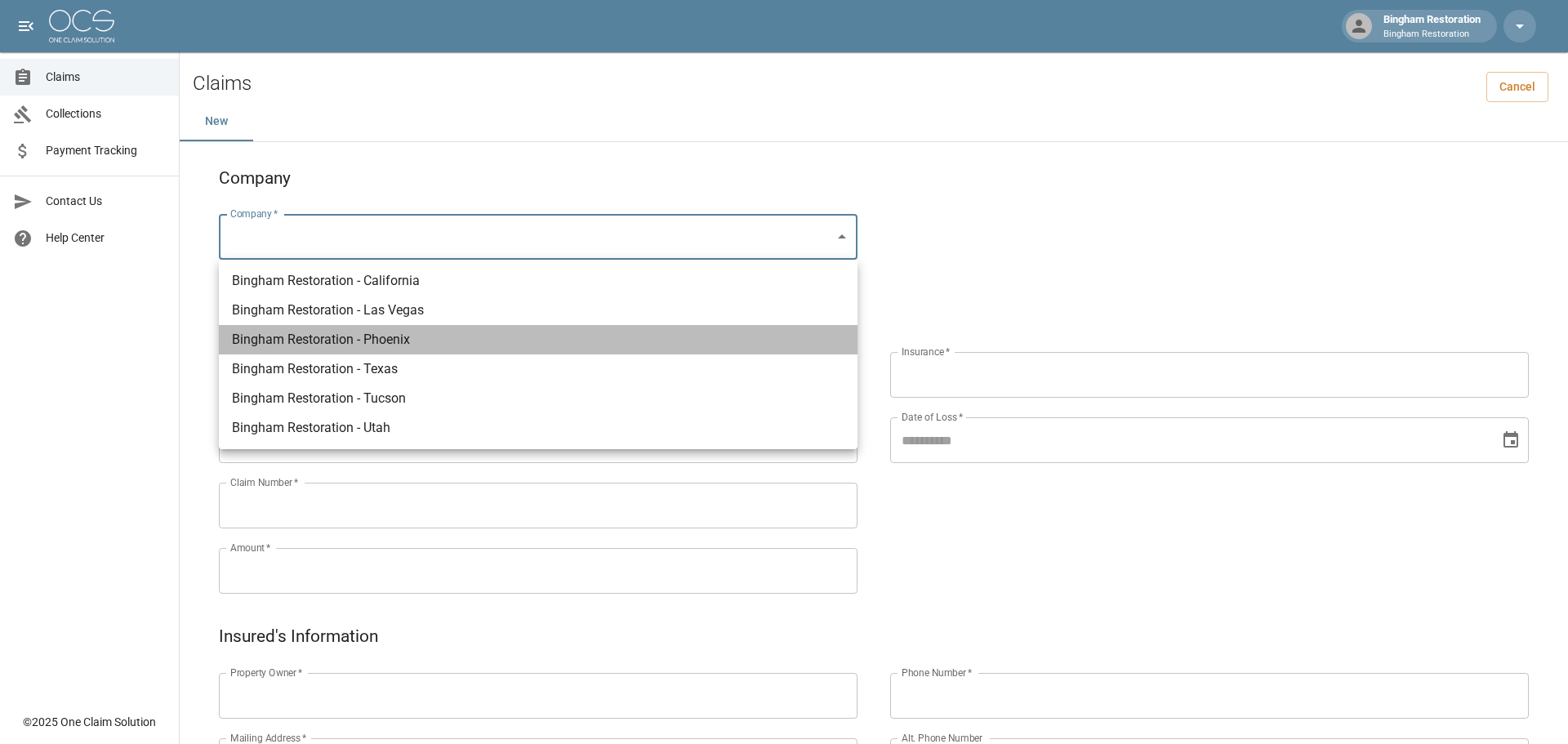 click on "Bingham Restoration - Phoenix" at bounding box center [538, 340] 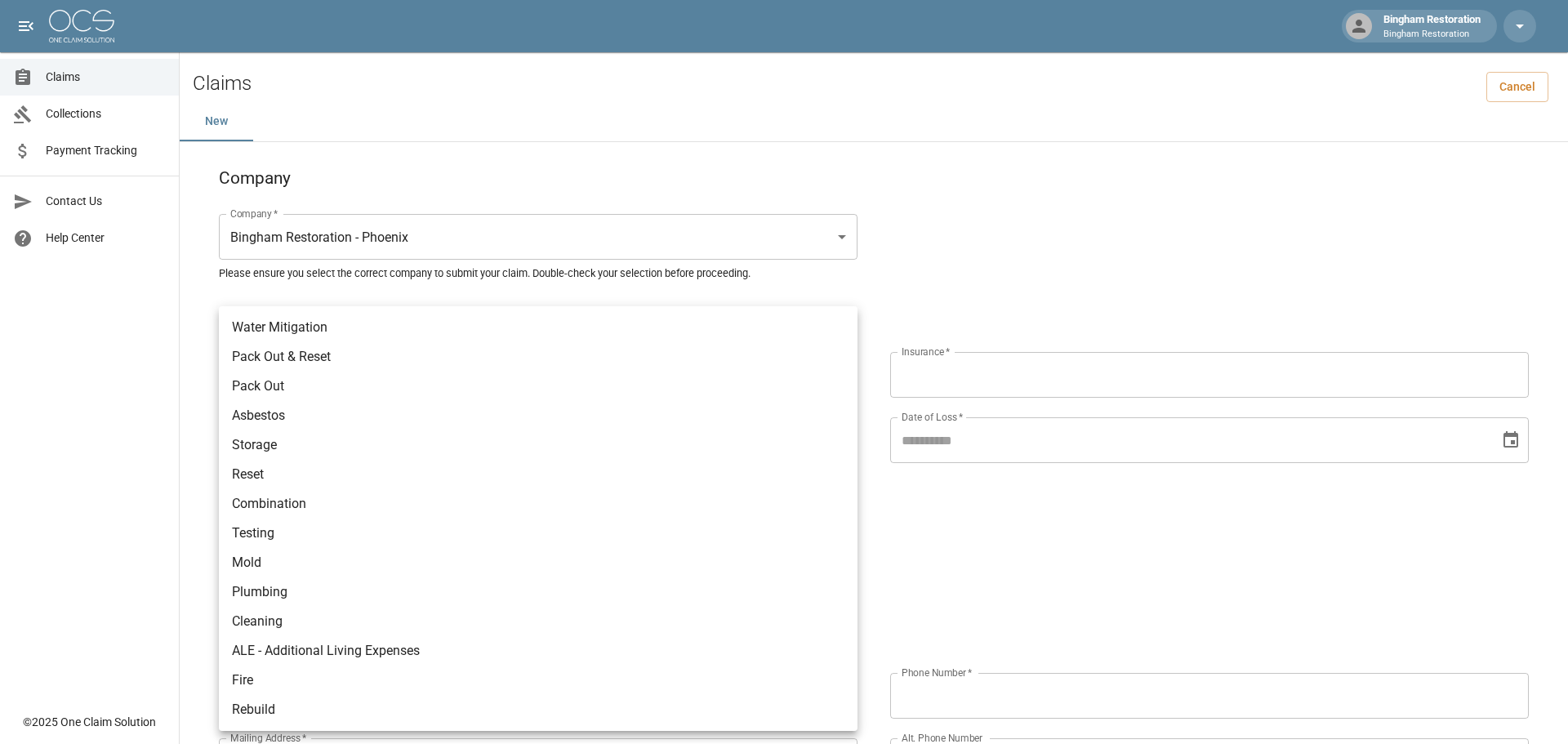 click on "Bingham Restoration Bingham Restoration Claims Collections Payment Tracking Contact Us Help Center ©  2025   One Claim Solution Claims Cancel New Company Company   * Bingham Restoration - Phoenix *** Company   * Please ensure you select the correct company to submit your claim. Double-check your selection before proceeding. Claim Information Claim Type   * ​ Claim Type   * Claim Name   * Claim Name   * Claim Number   * Claim Number   * Amount   * Amount   * Insurance   * Insurance   * Date of Loss   * Date of Loss   * Insured's Information Property Owner   * Property Owner   * Mailing Address   * Mailing Address   * Mailing City   * Mailing City   * Mailing State   * Mailing State   * Mailing Zip   * Mailing Zip   * Phone Number   * Phone Number   * Alt. Phone Number Alt. Phone Number Email Email Documentation Invoice (PDF)* ​ Upload file(s) Invoice (PDF)* Work Authorization* ​ Upload file(s) Work Authorization* Photo Link Photo Link ​ *" at bounding box center (784, 752) 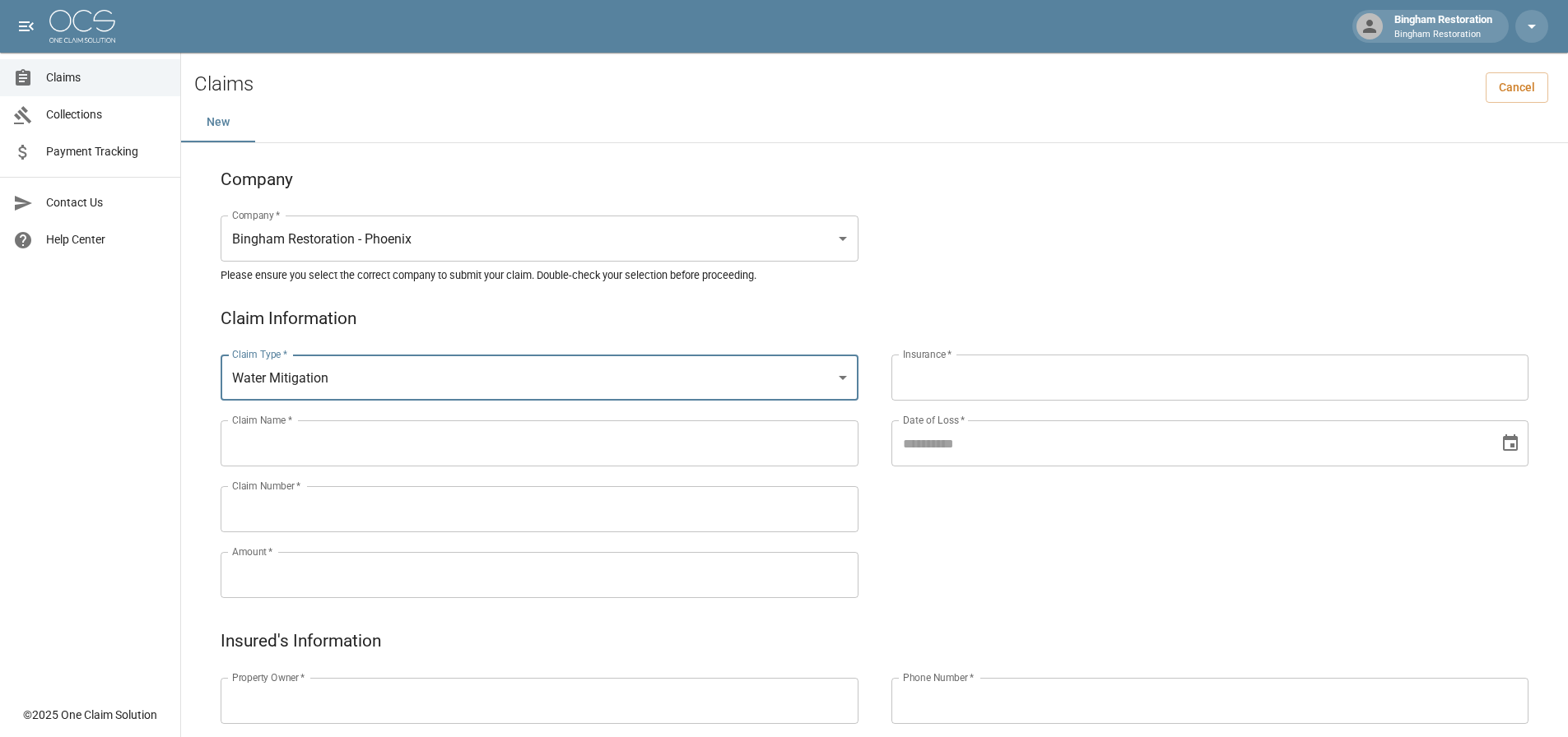 click on "Insurance   *" at bounding box center [1210, 378] 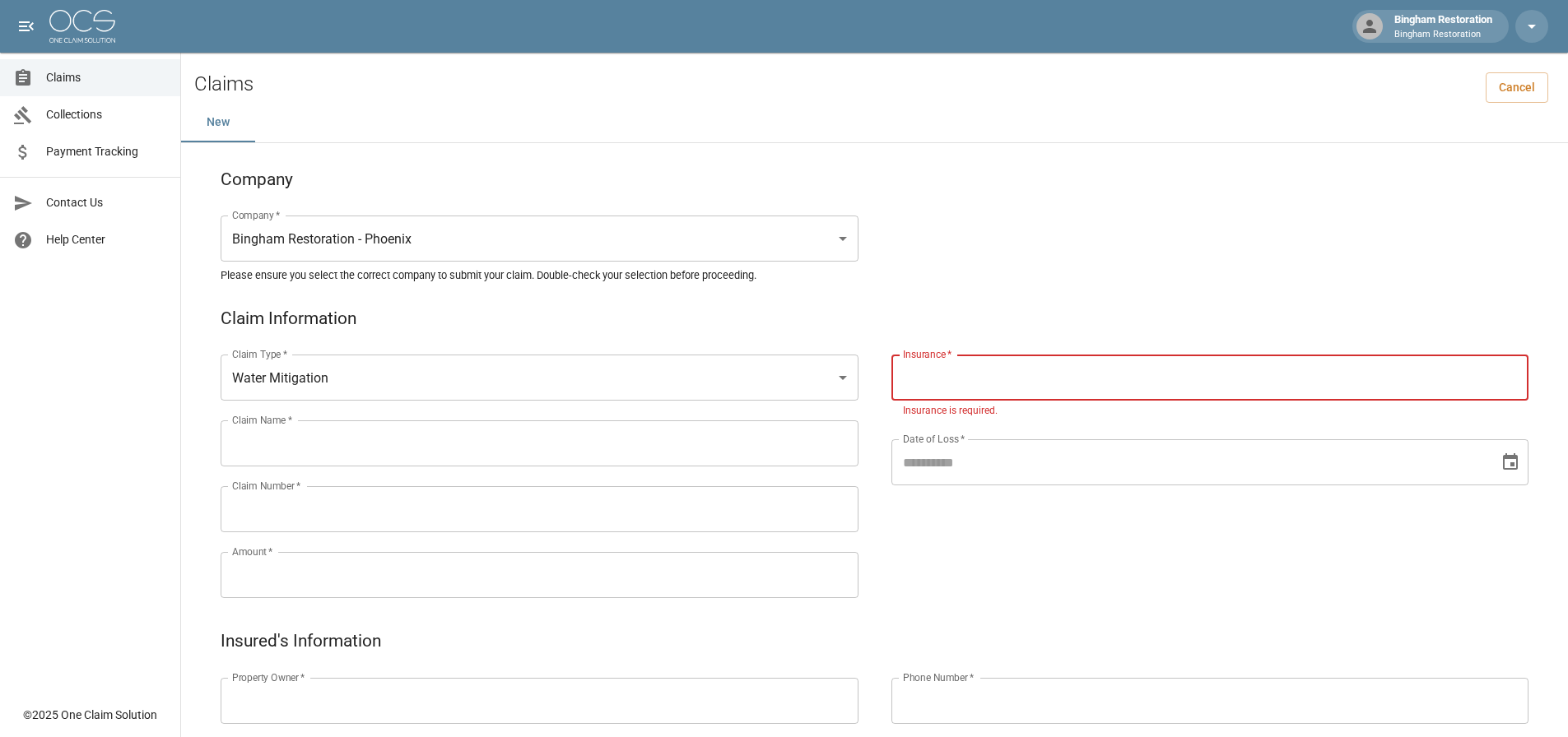 drag, startPoint x: 1296, startPoint y: 369, endPoint x: 1287, endPoint y: 388, distance: 21.023796 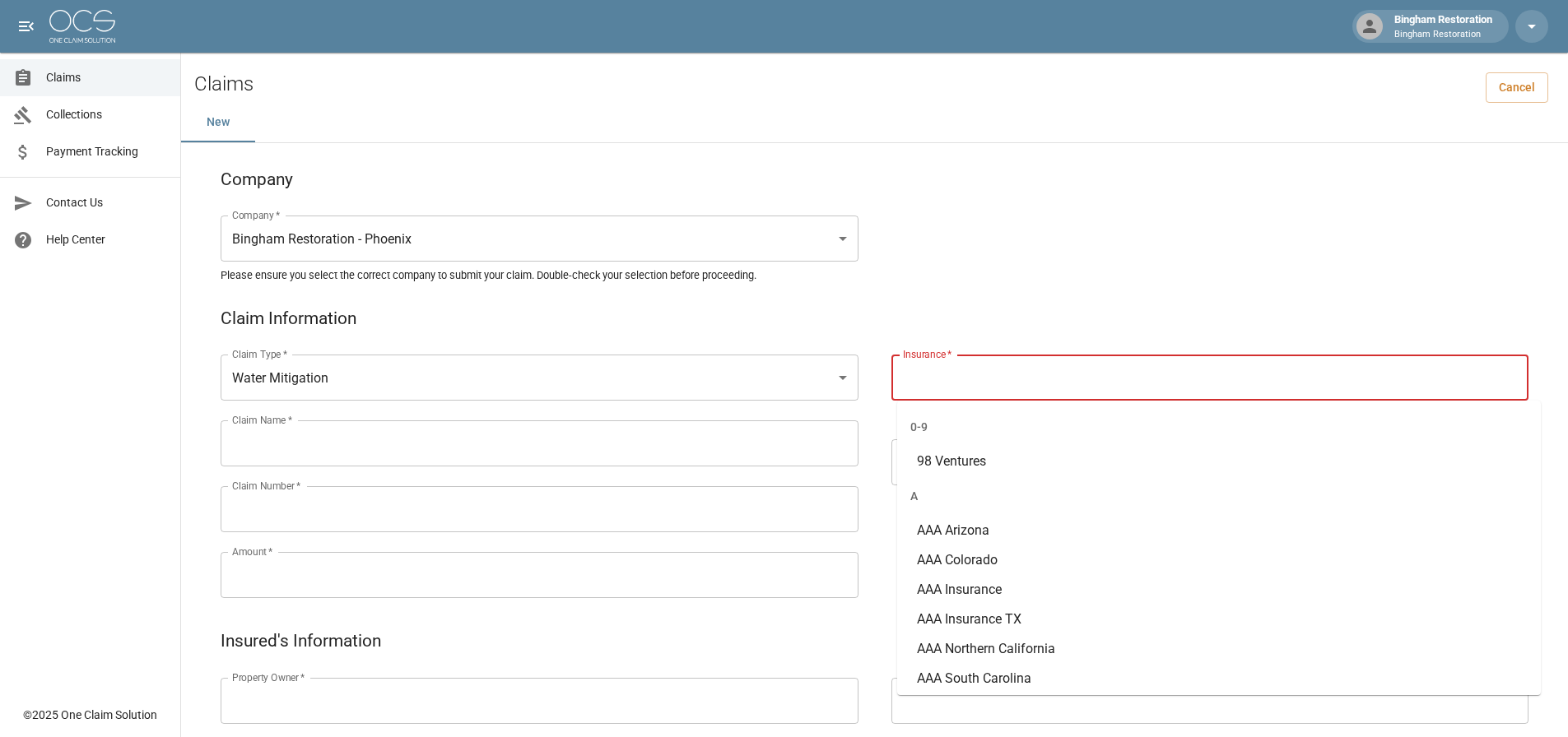 paste on "****" 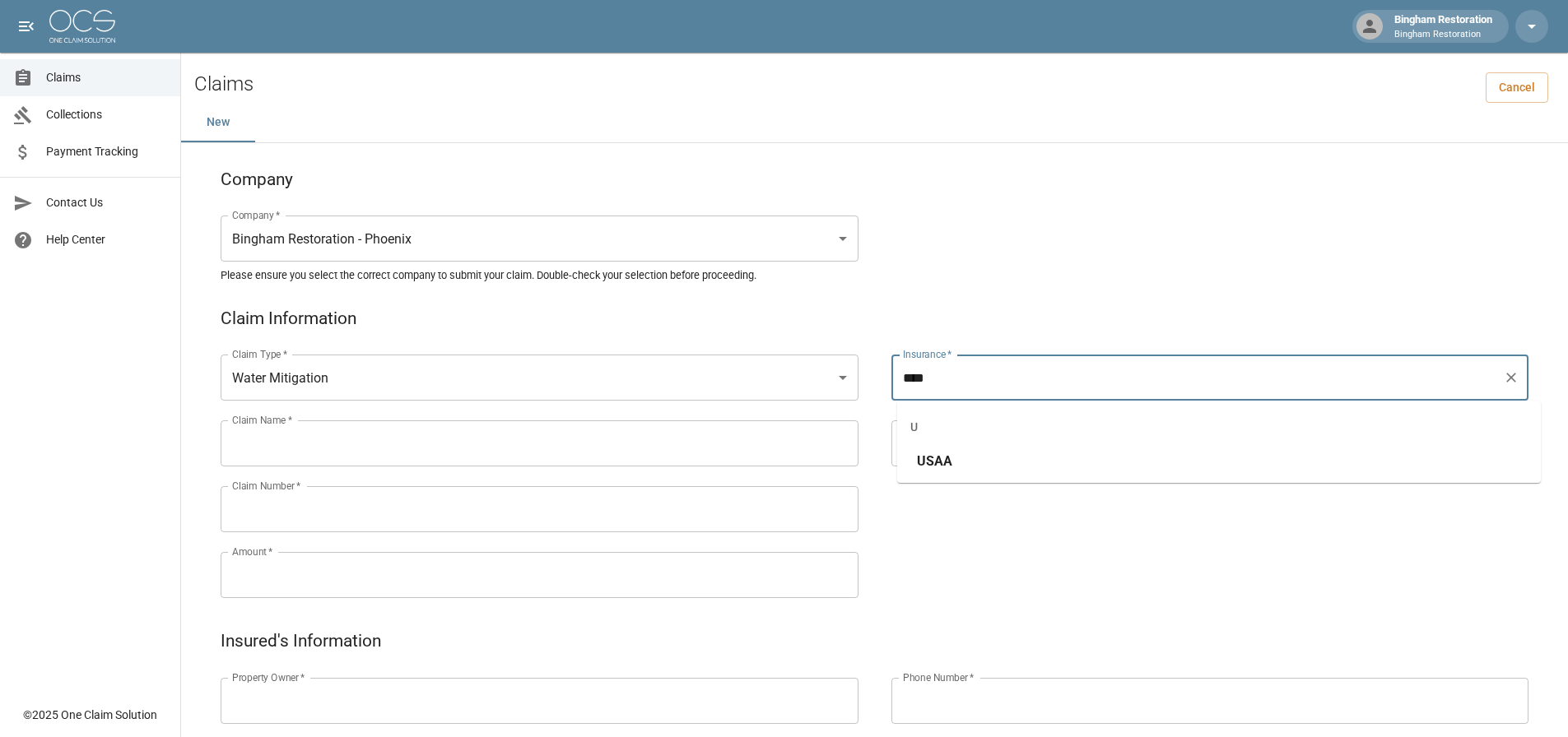 type on "****" 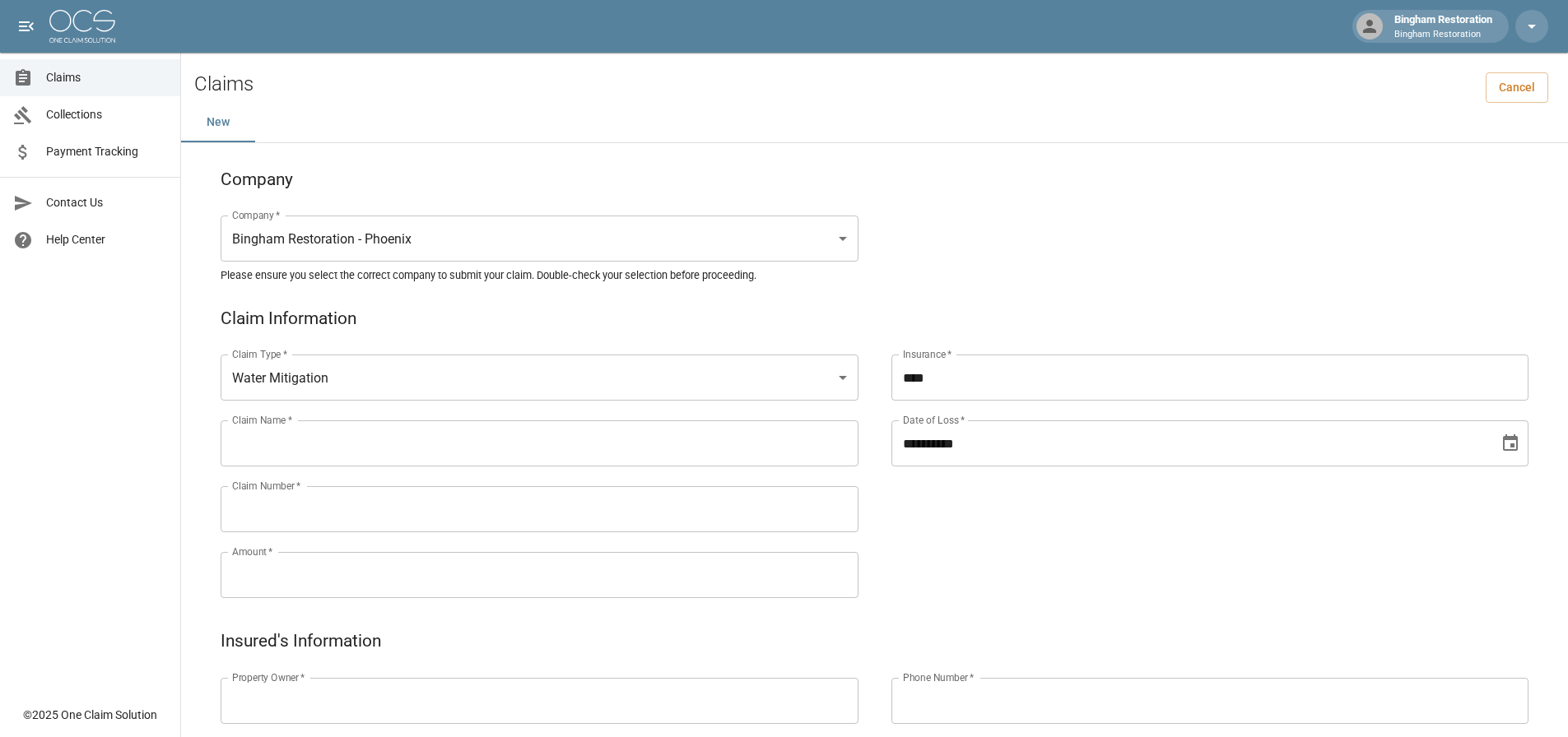 click on "**********" at bounding box center (1189, 443) 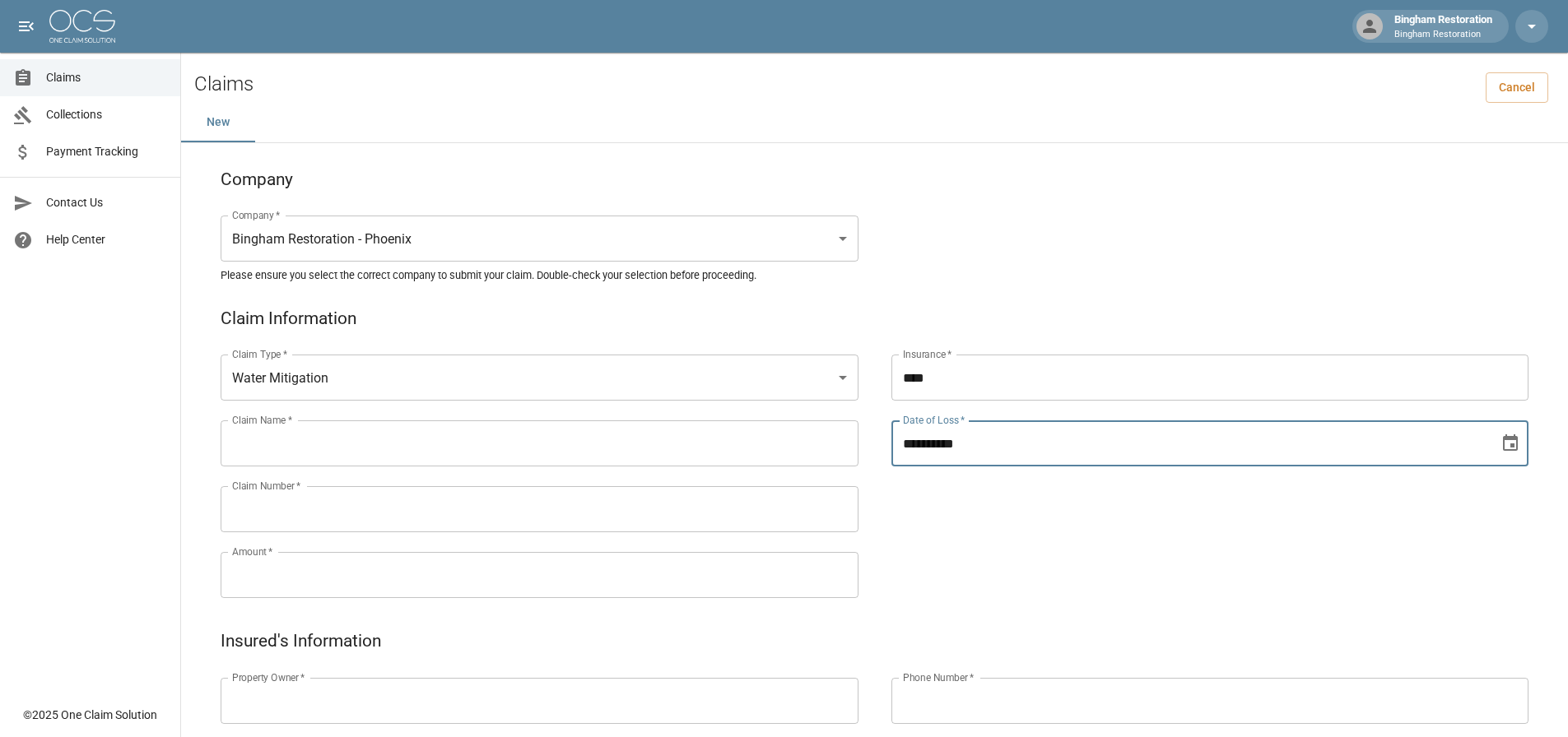 type on "**********" 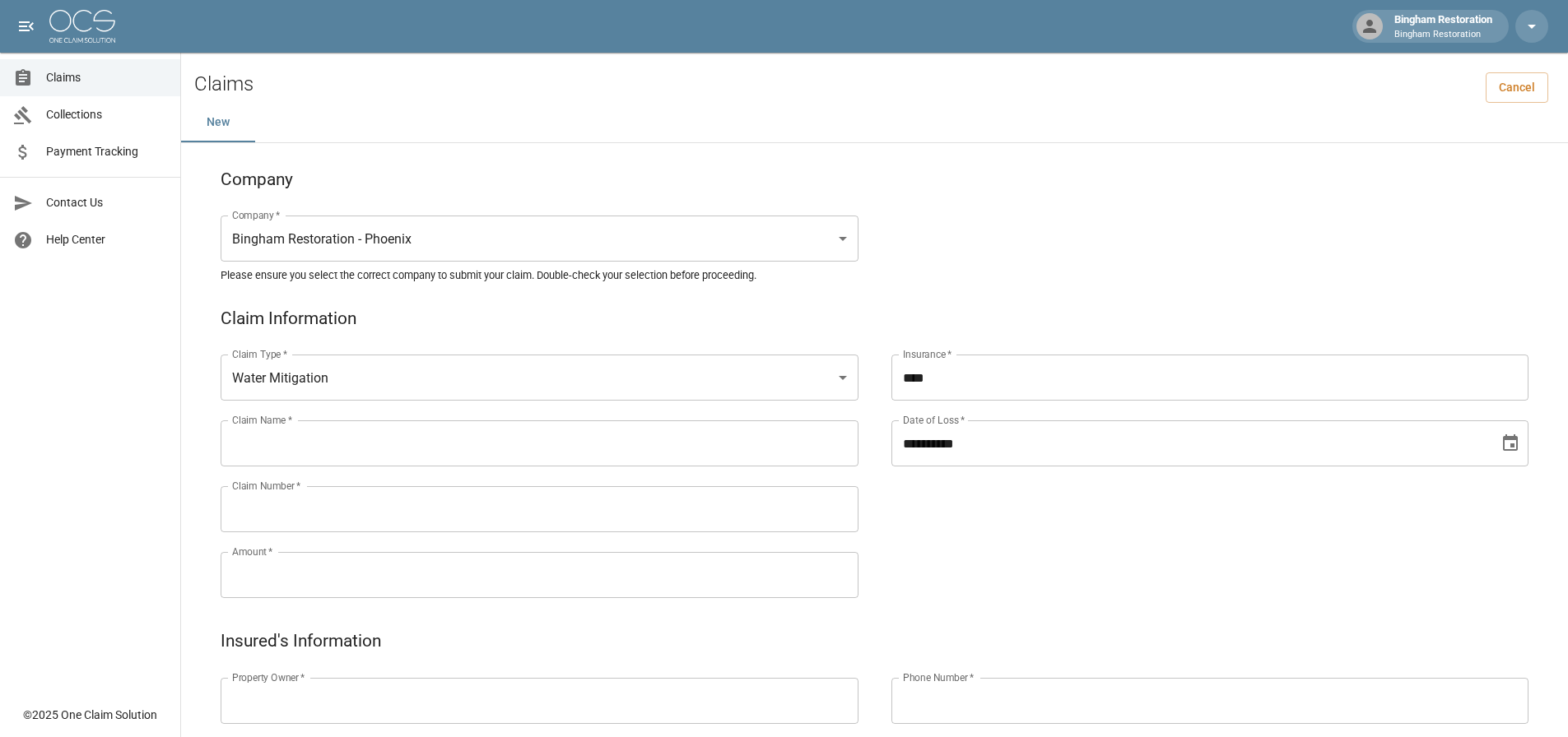 click on "Claim Name   *" at bounding box center [539, 443] 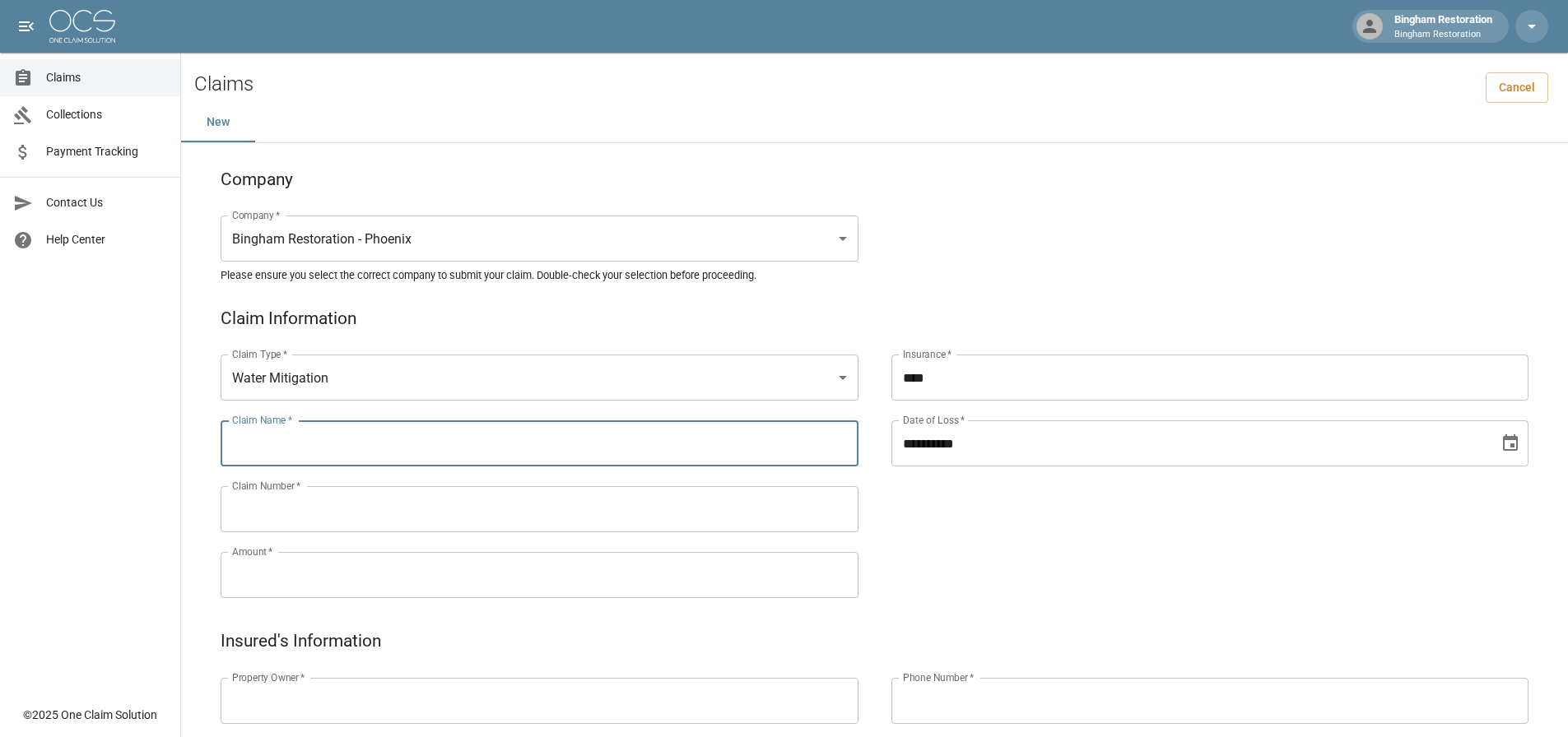 paste on "*********" 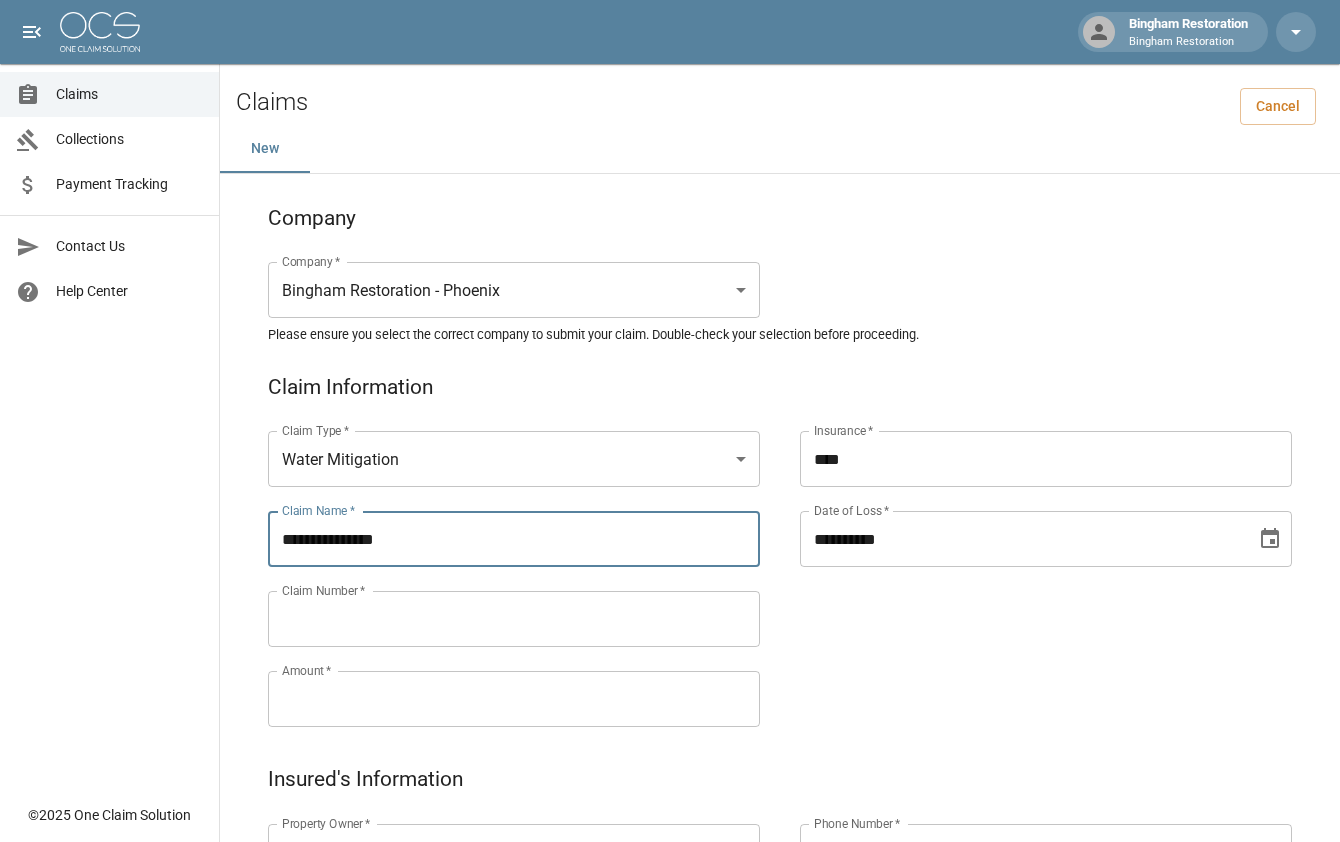 type on "**********" 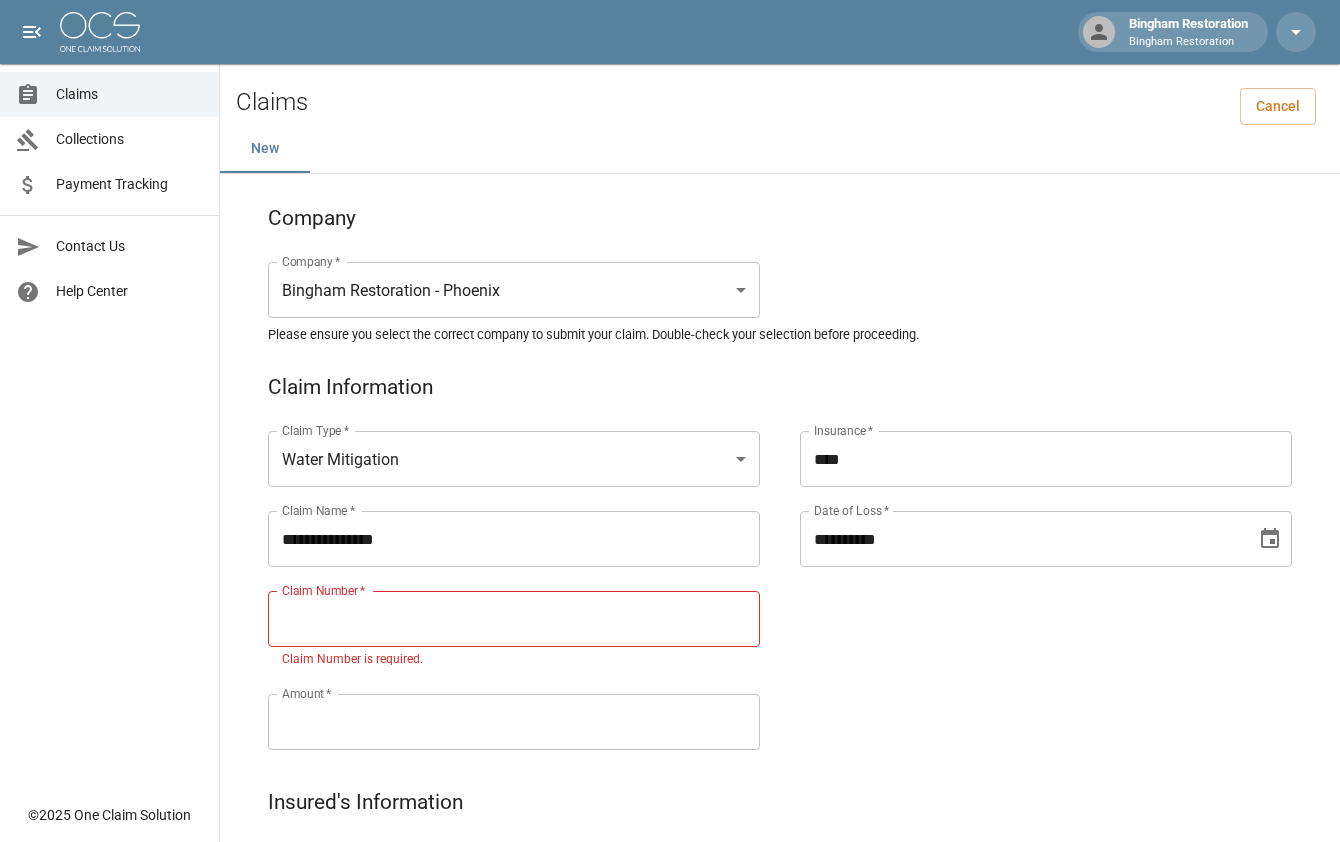 click on "Claim Number   *" at bounding box center (514, 619) 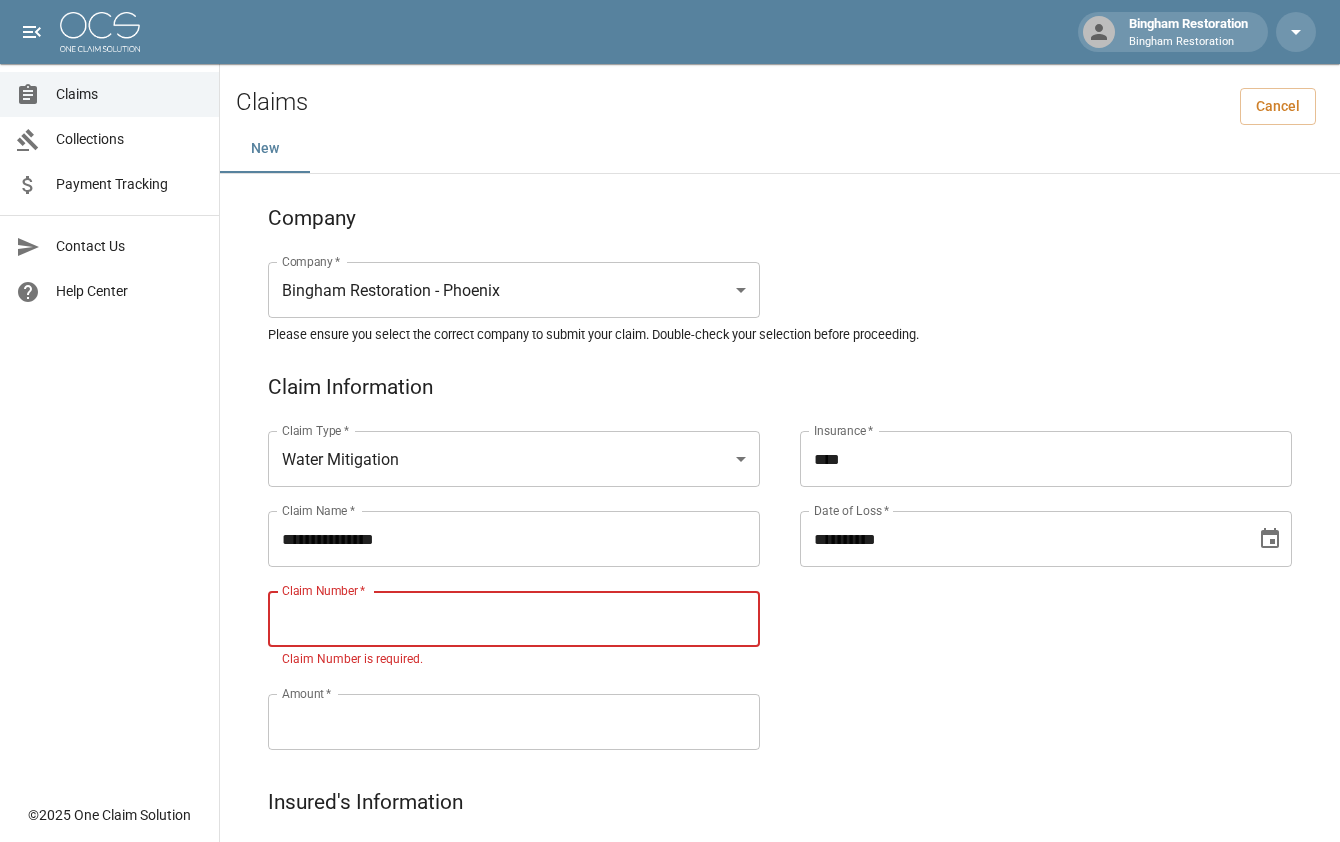 paste on "**********" 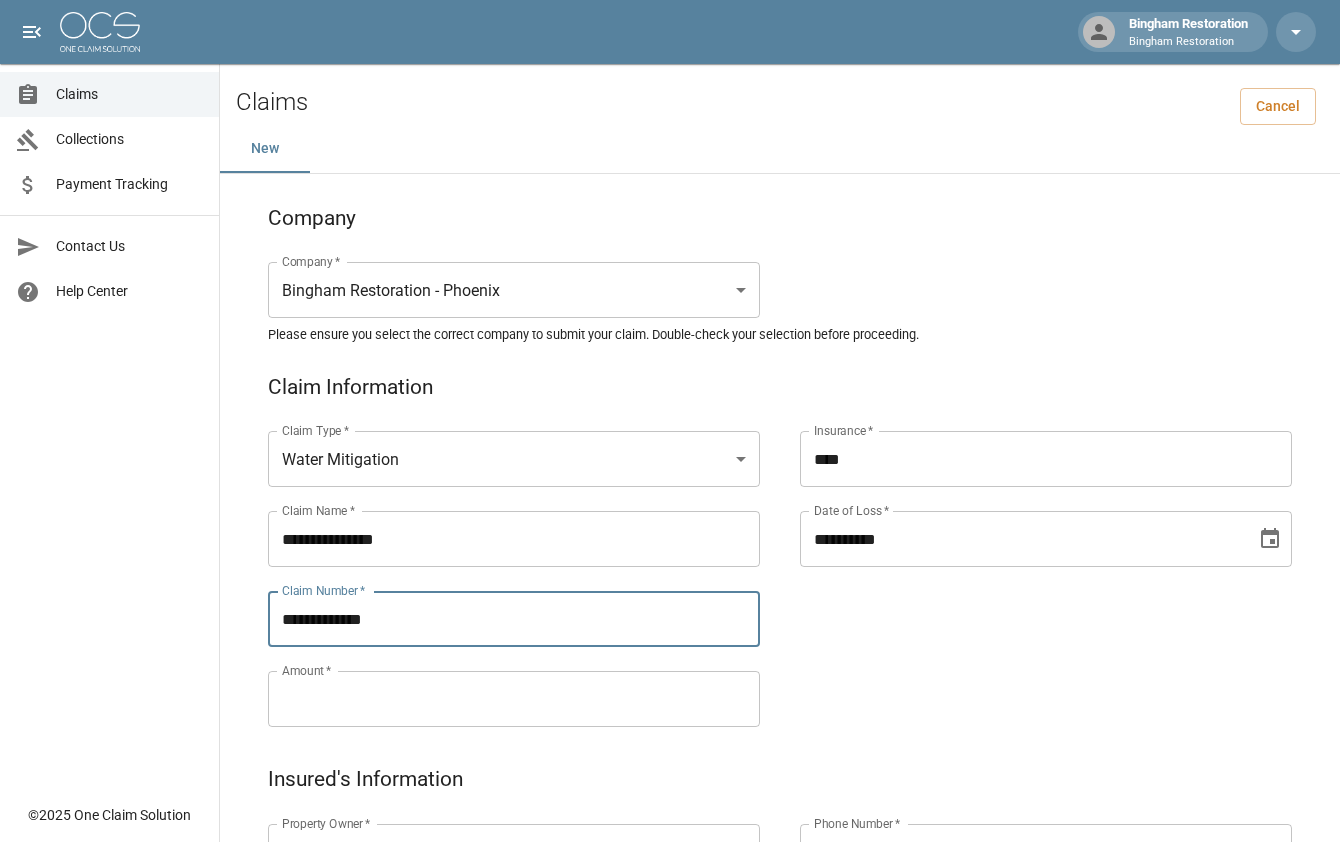 type on "**********" 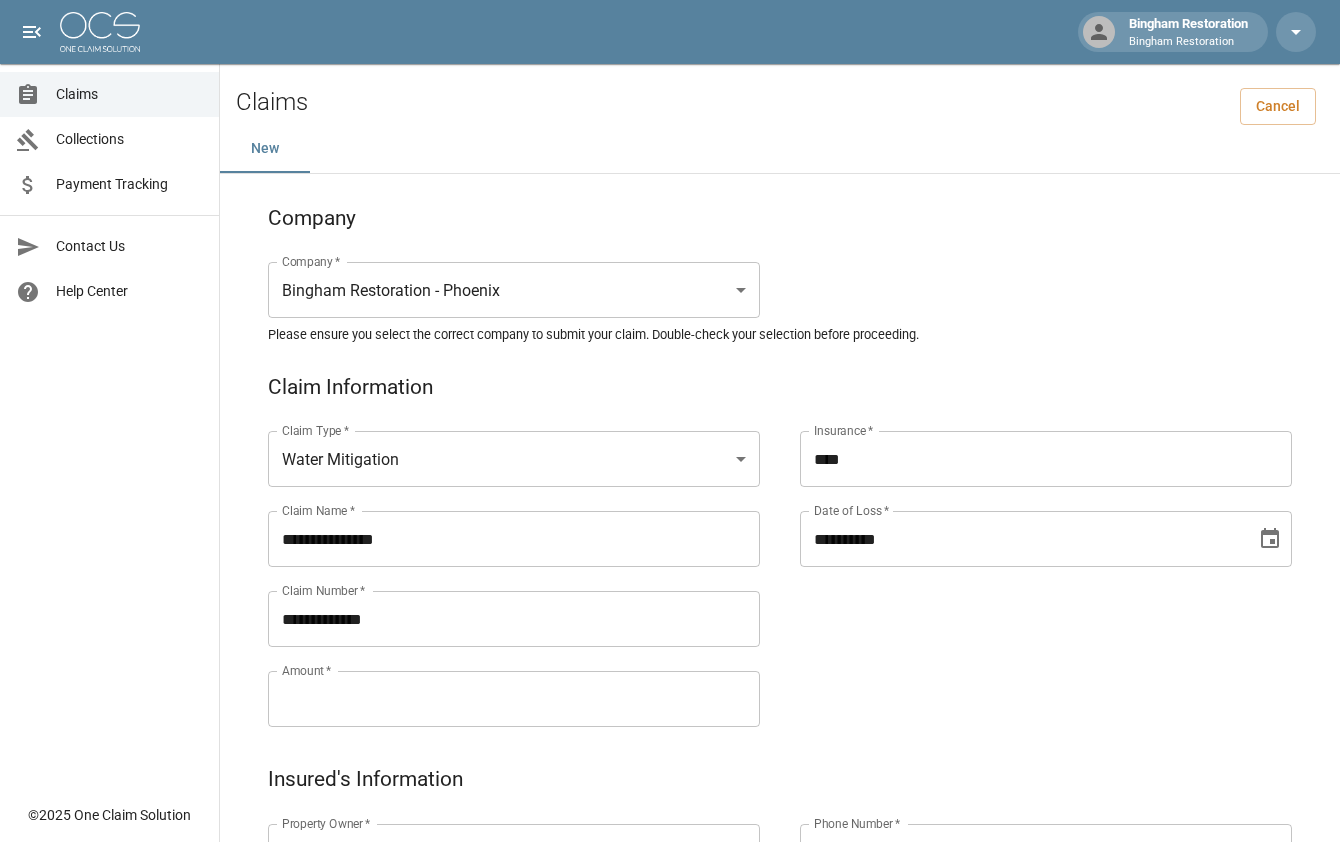 click on "**********" at bounding box center [1026, 555] 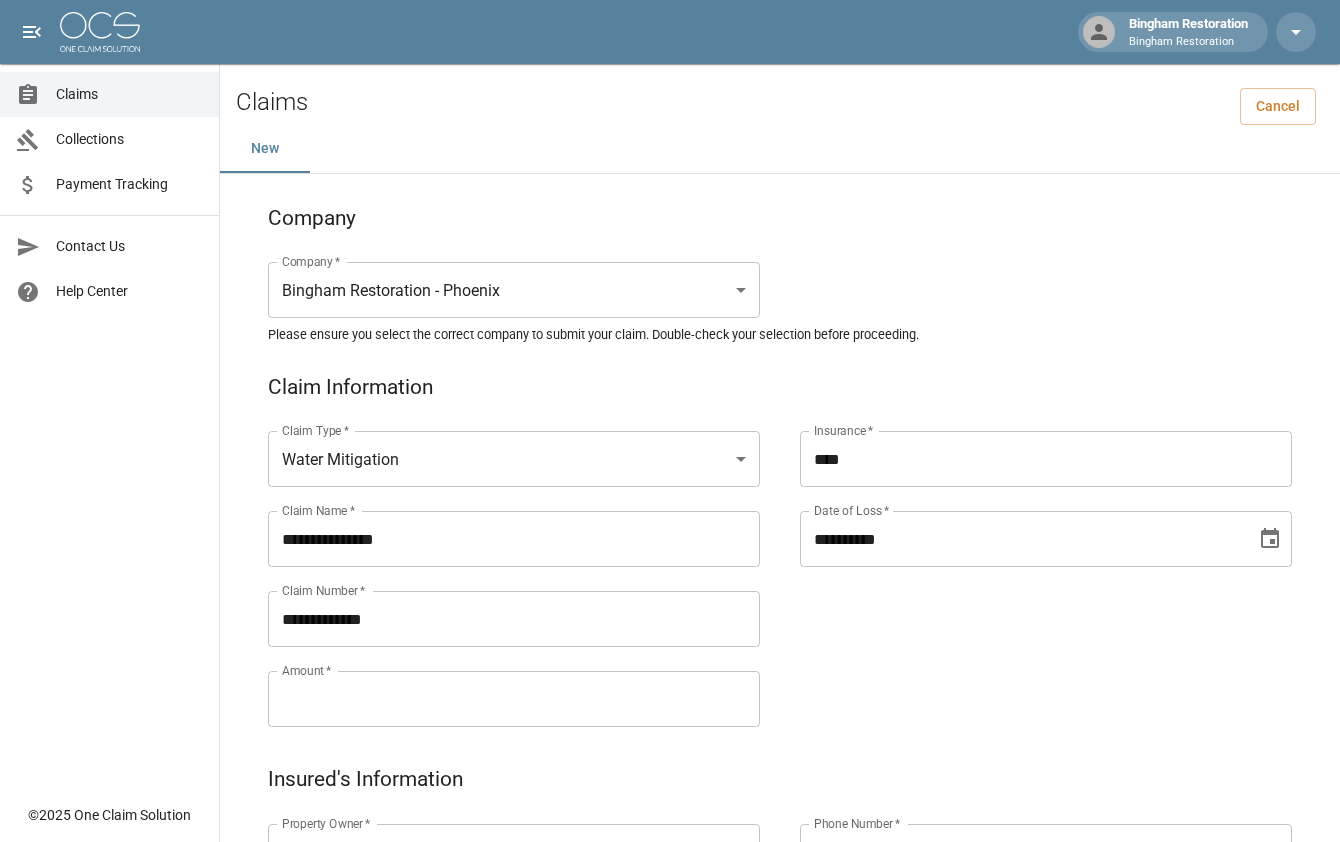 click on "Amount   *" at bounding box center [514, 699] 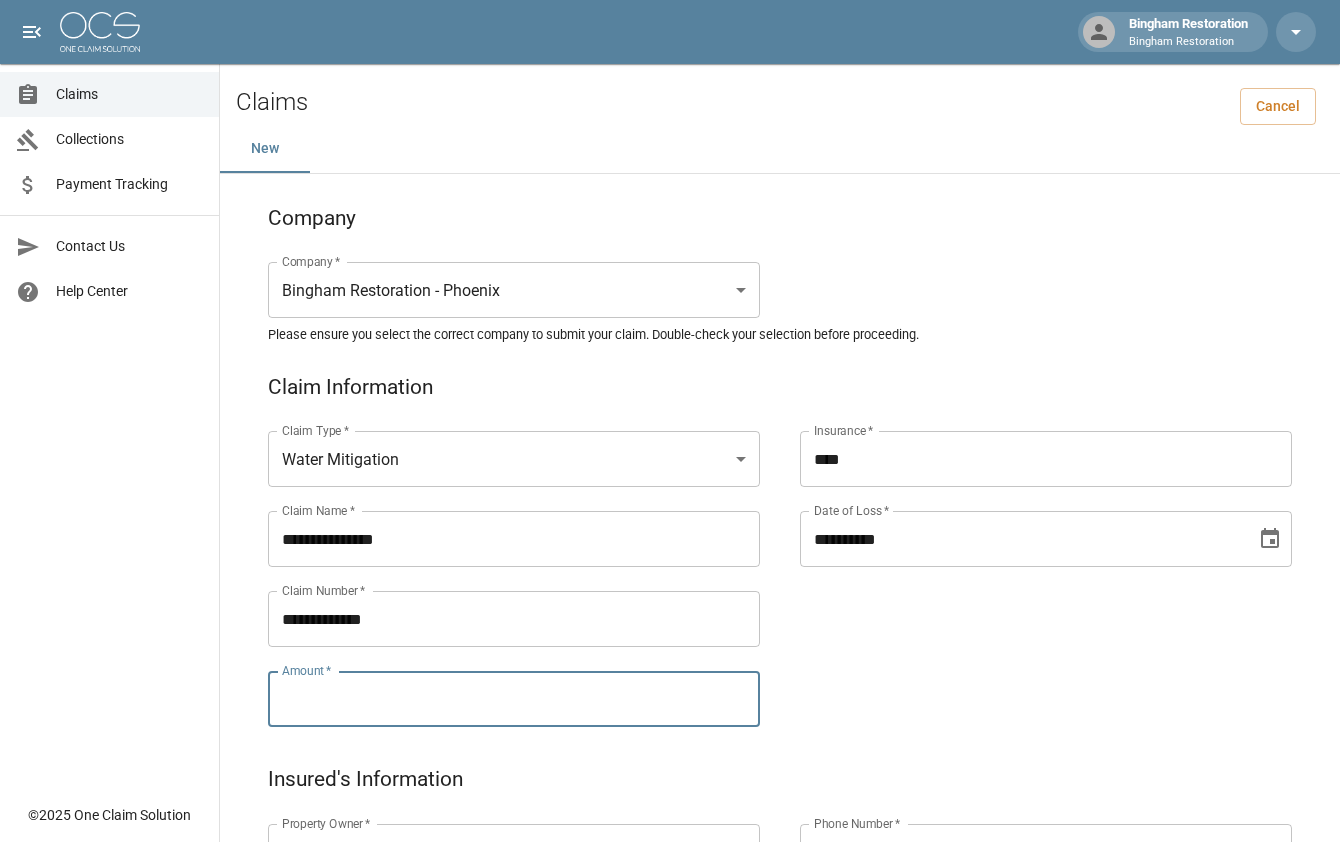 paste on "**********" 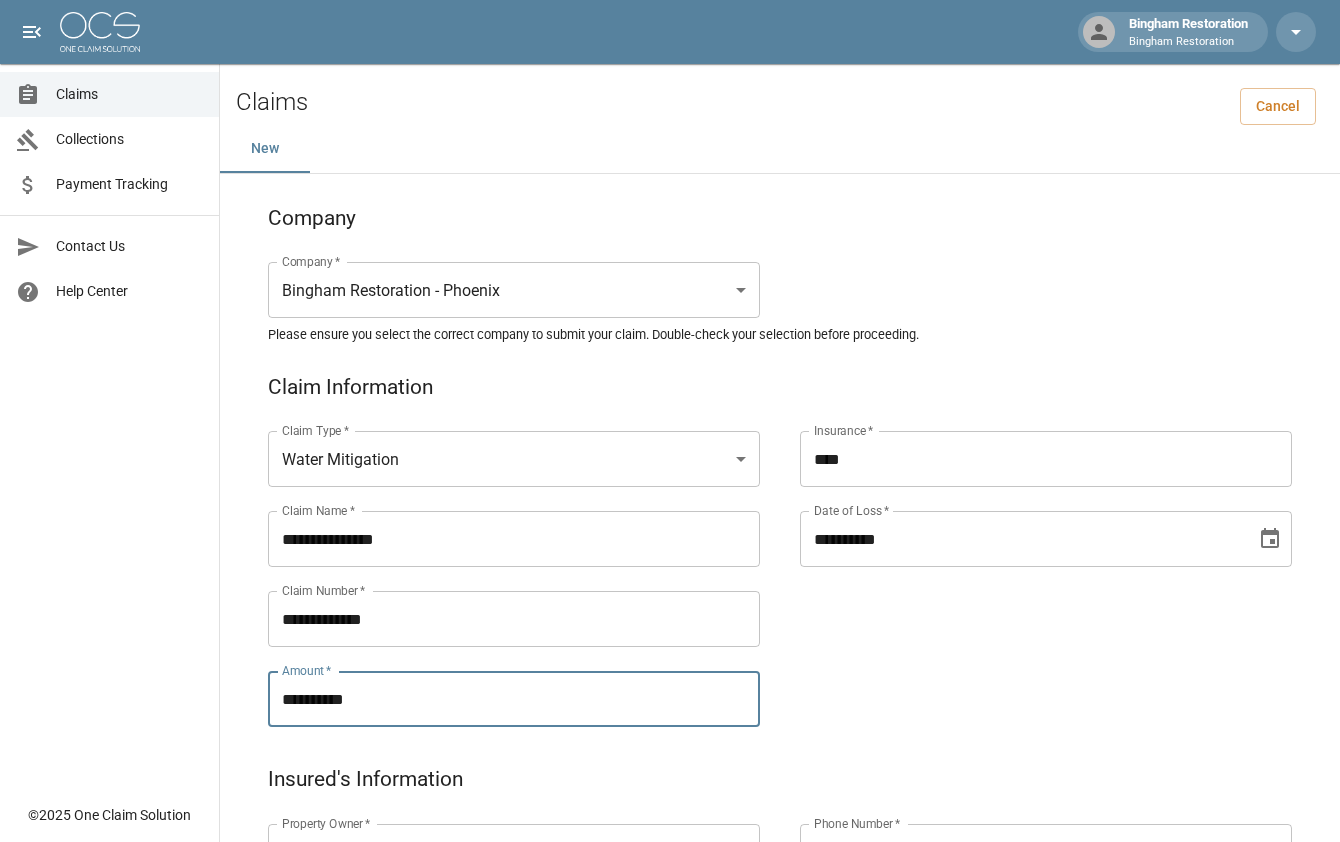 type on "**********" 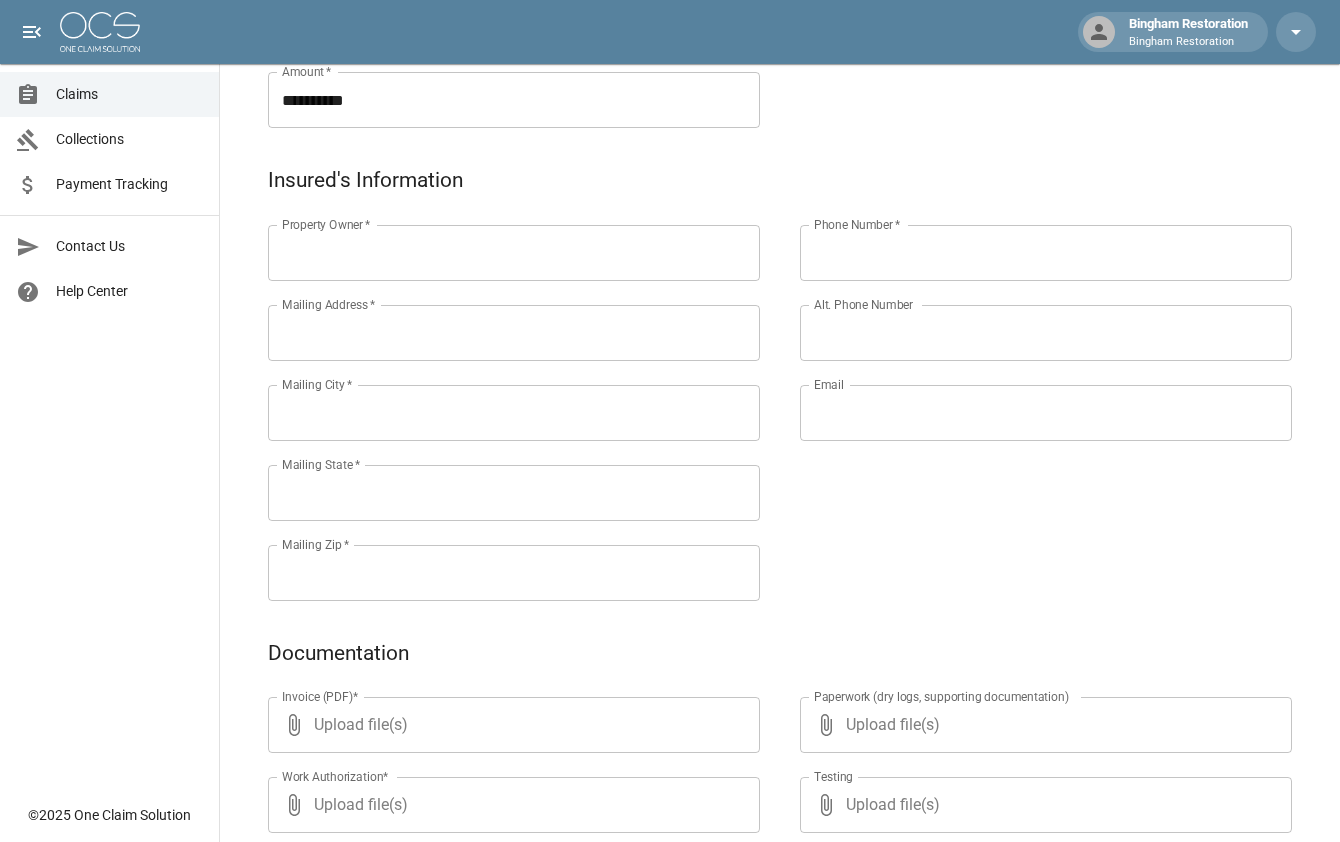 scroll, scrollTop: 600, scrollLeft: 0, axis: vertical 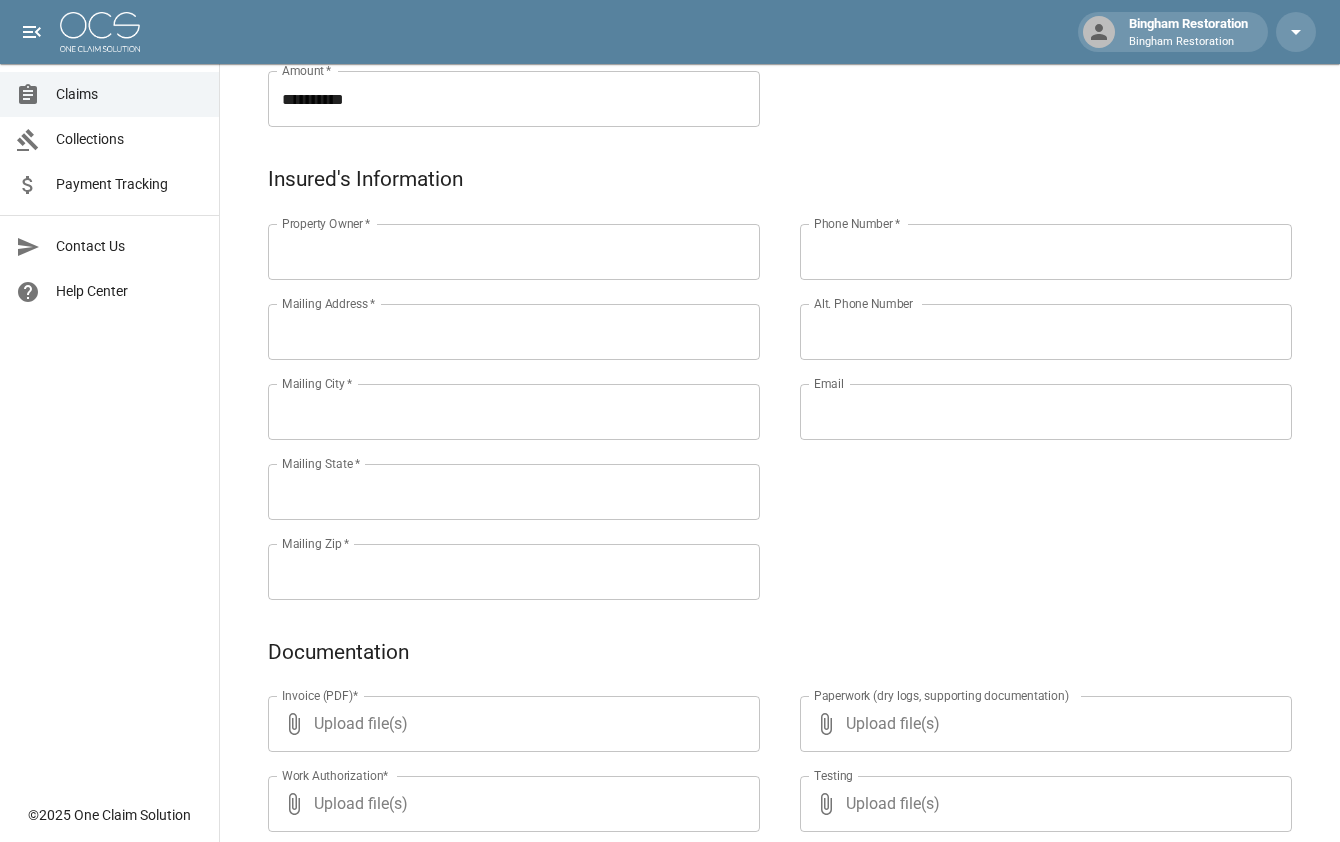 click on "Property Owner   *" at bounding box center (514, 252) 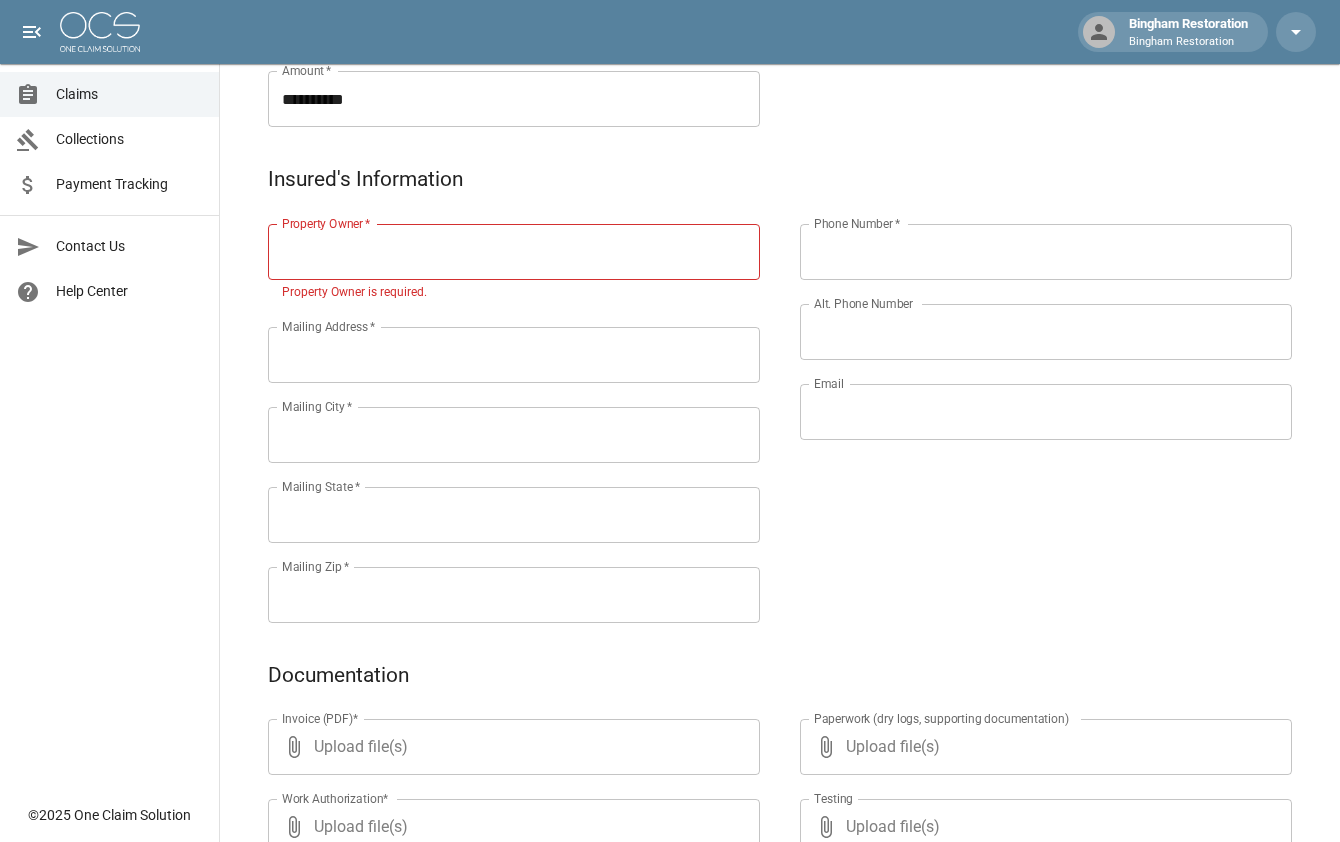 click on "Property Owner   *" at bounding box center (514, 252) 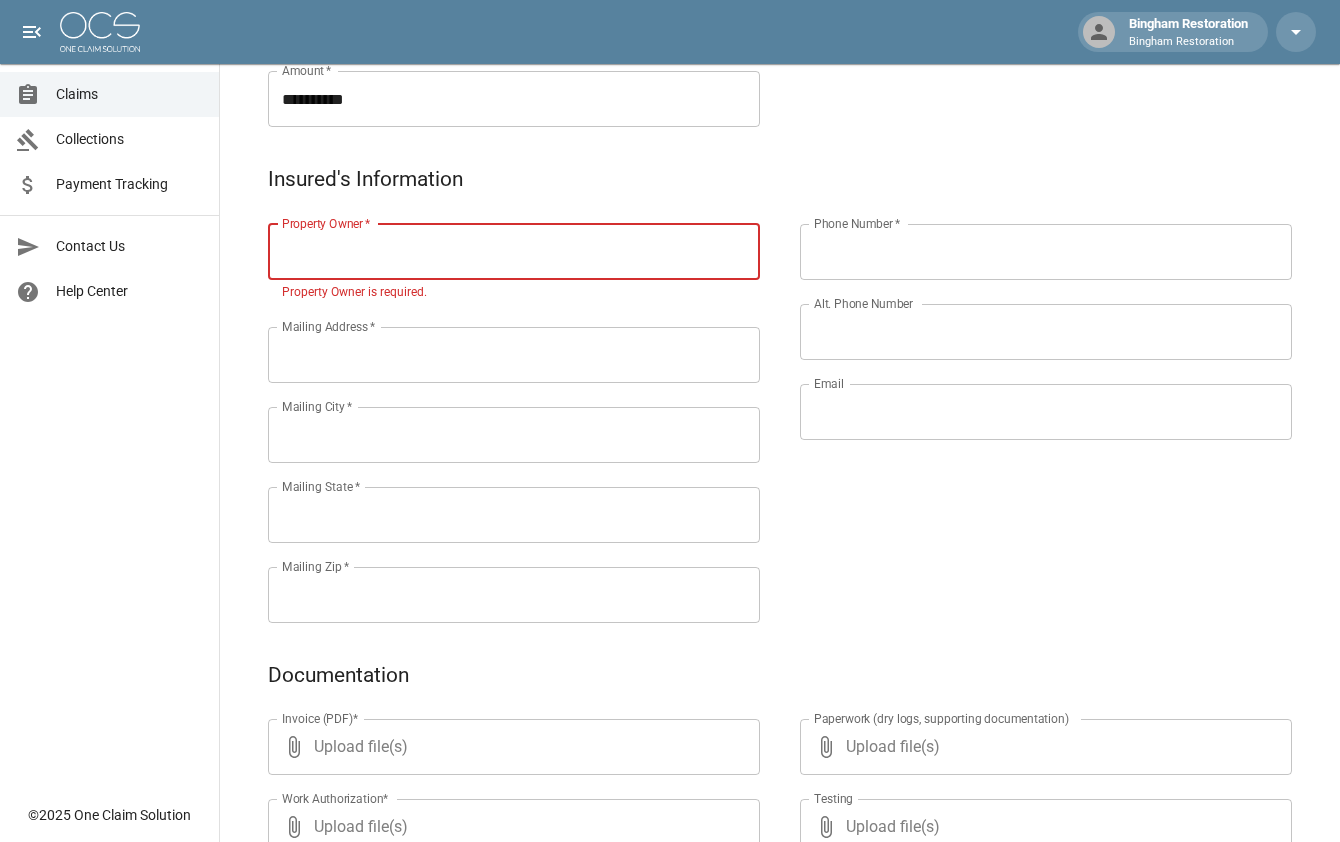 paste on "**********" 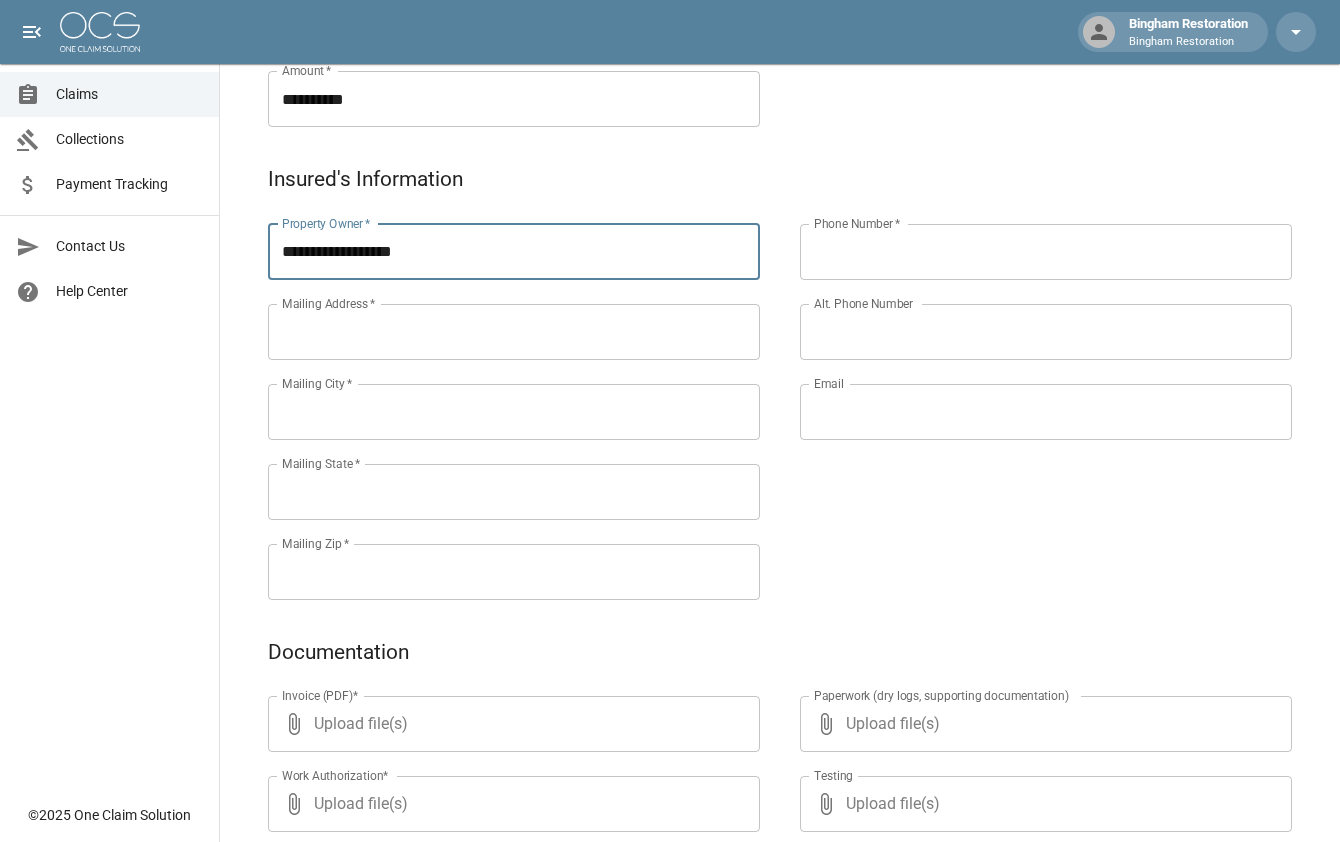 type on "**********" 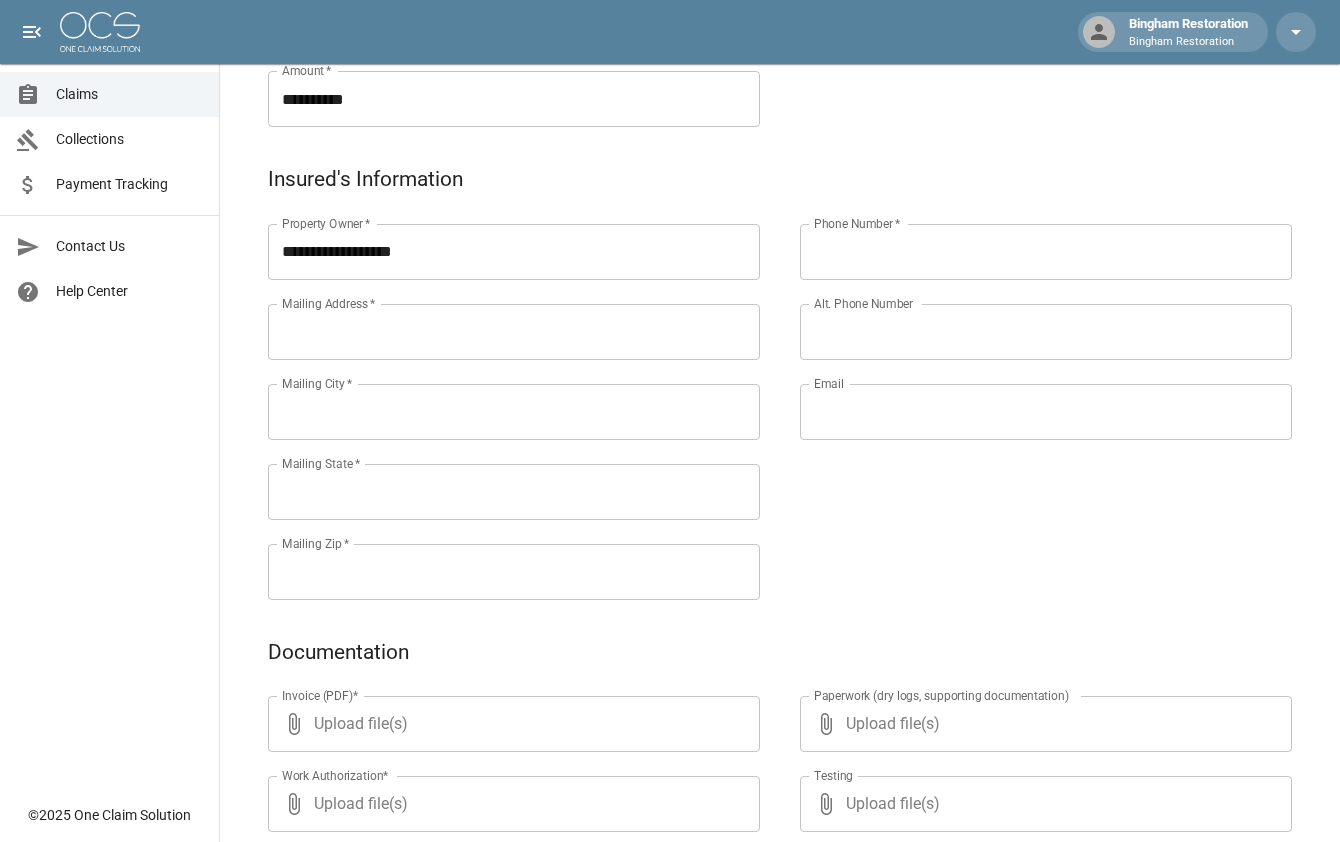 click on "Phone Number   *" at bounding box center [1046, 252] 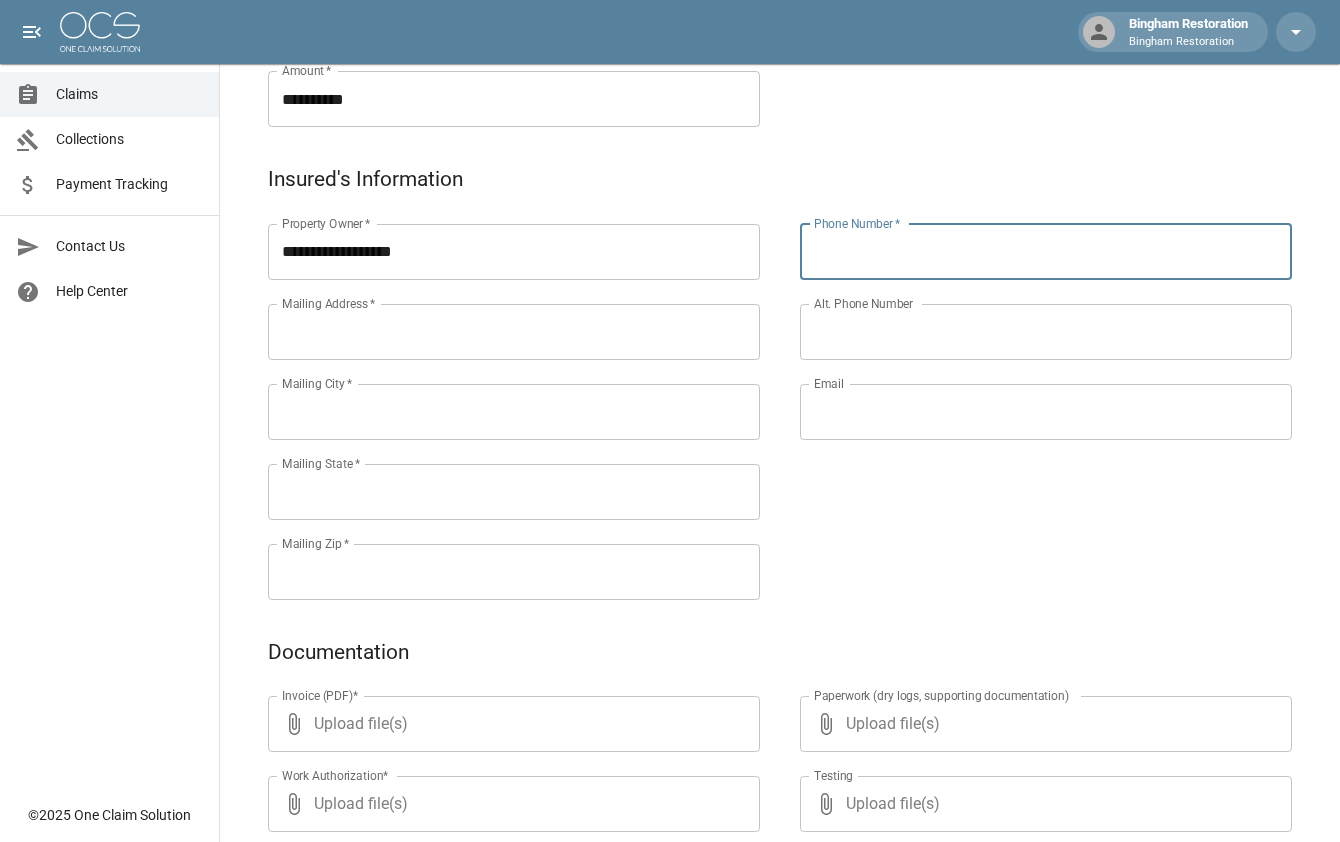 paste on "**********" 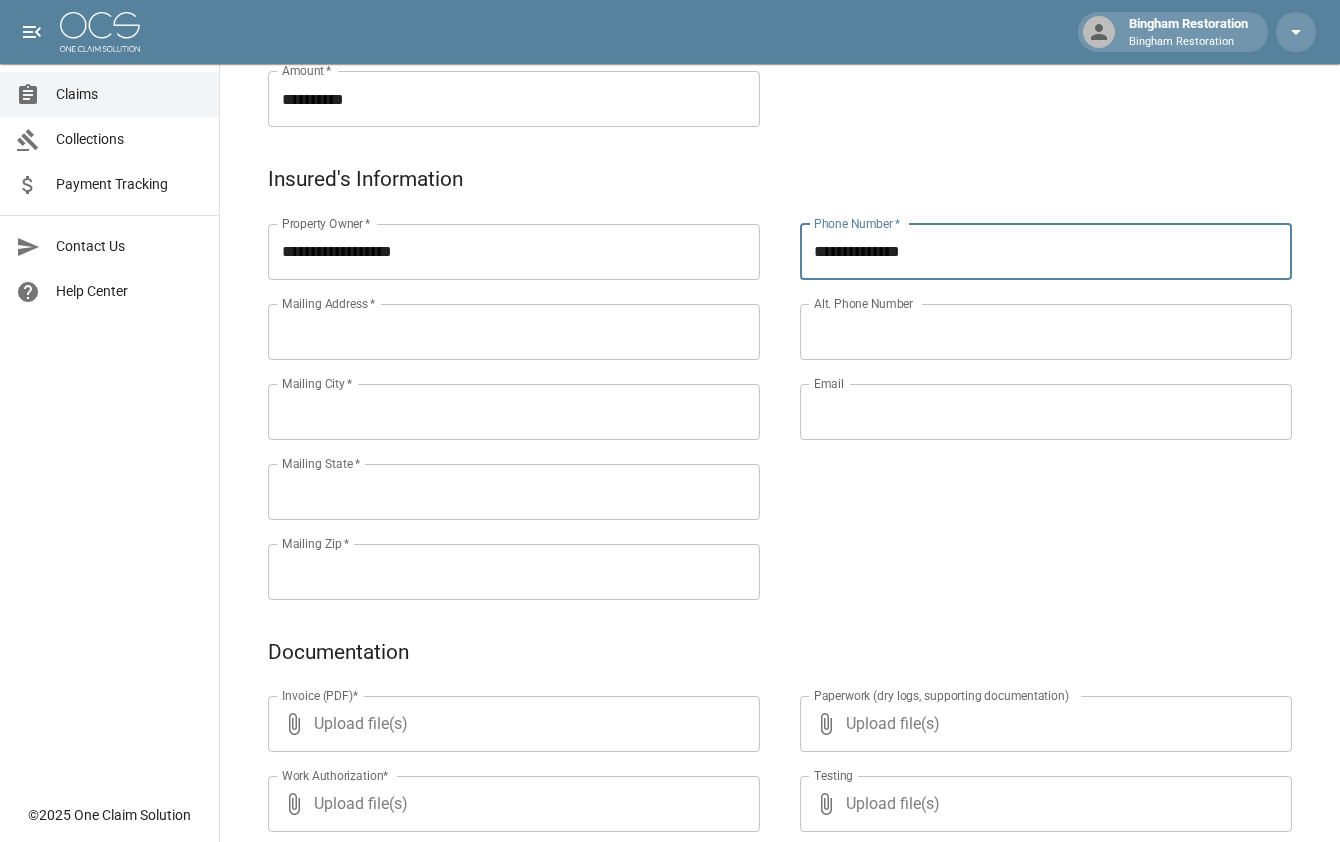 type on "**********" 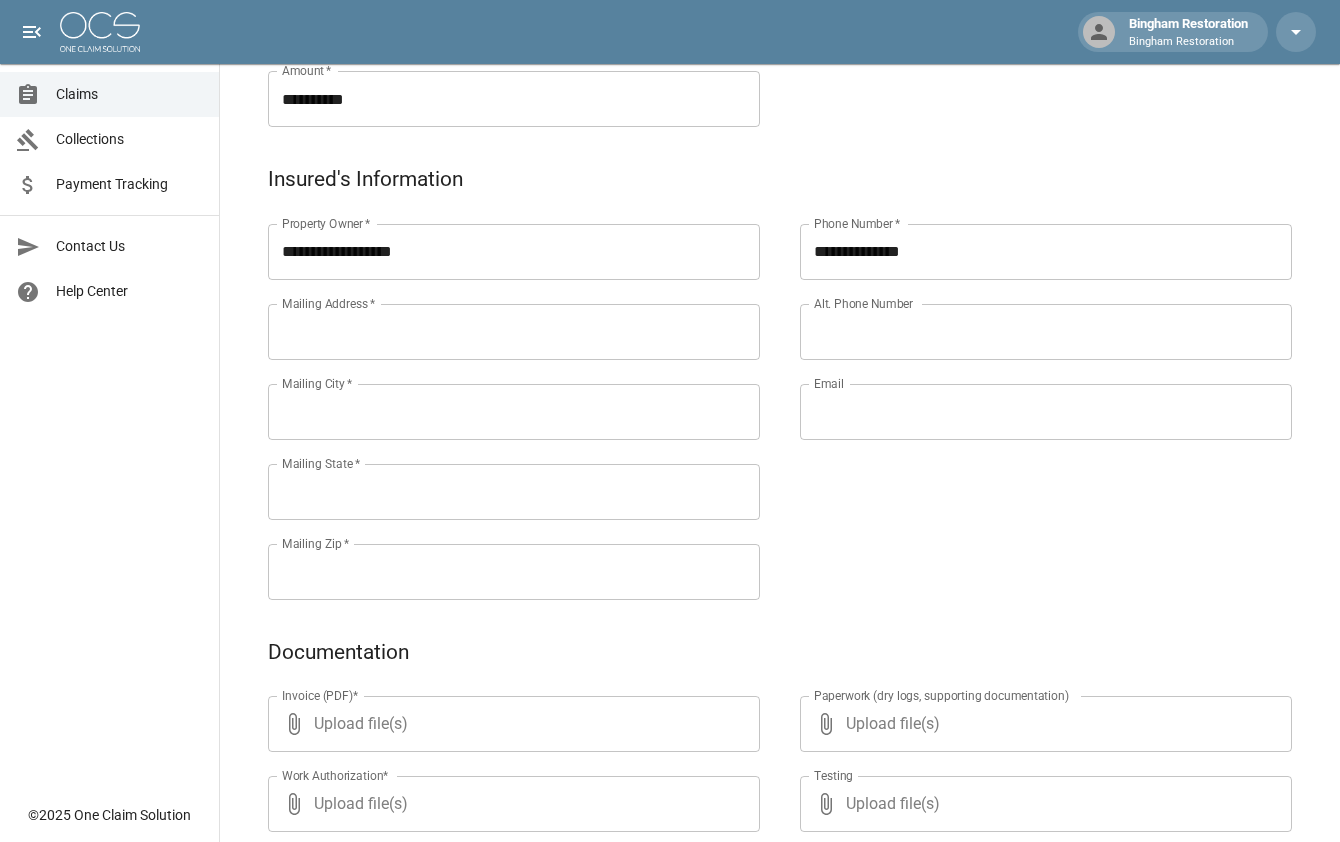 click on "Mailing Address   *" at bounding box center (514, 332) 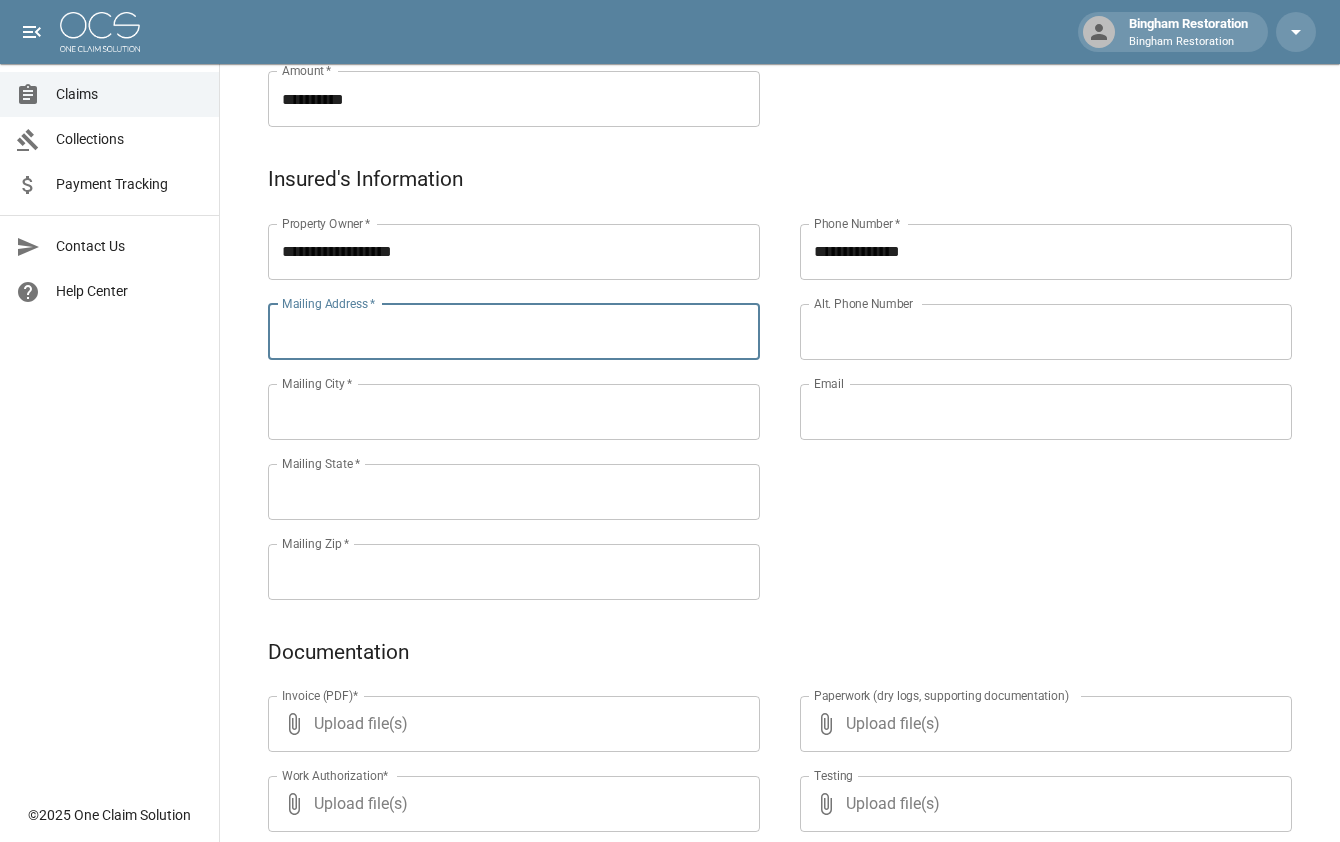 paste on "**********" 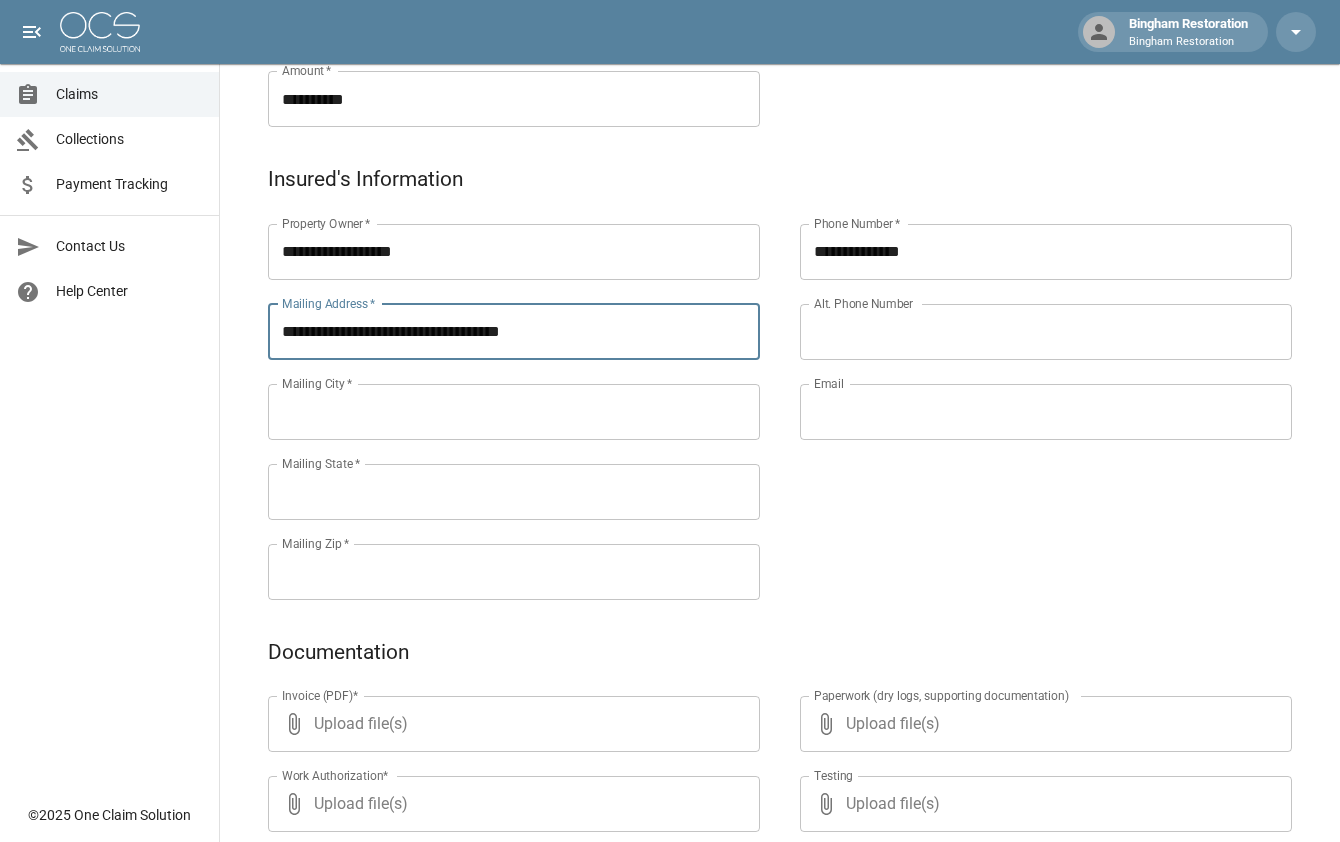 type on "**********" 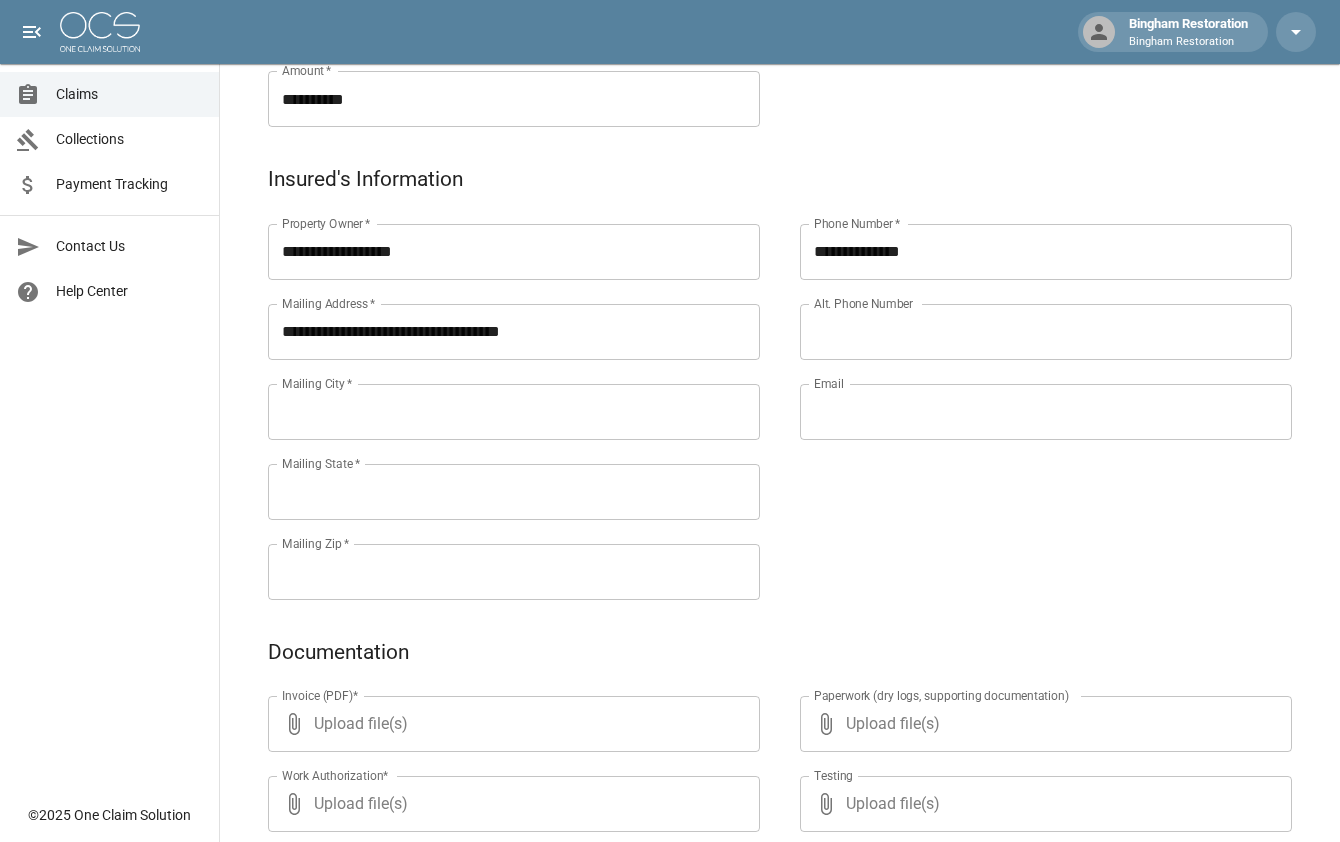 click on "**********" at bounding box center [1026, 388] 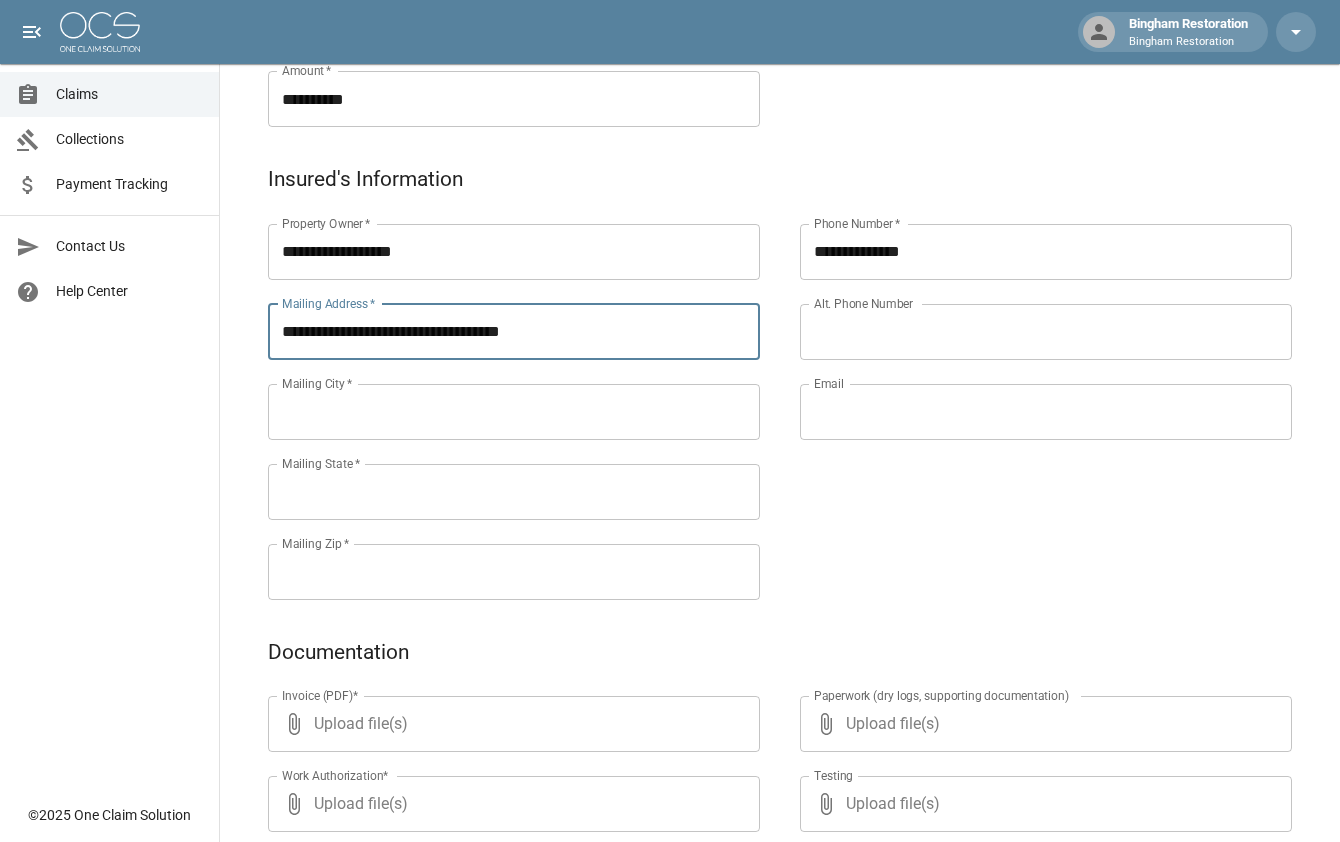 drag, startPoint x: 473, startPoint y: 332, endPoint x: 426, endPoint y: 337, distance: 47.26521 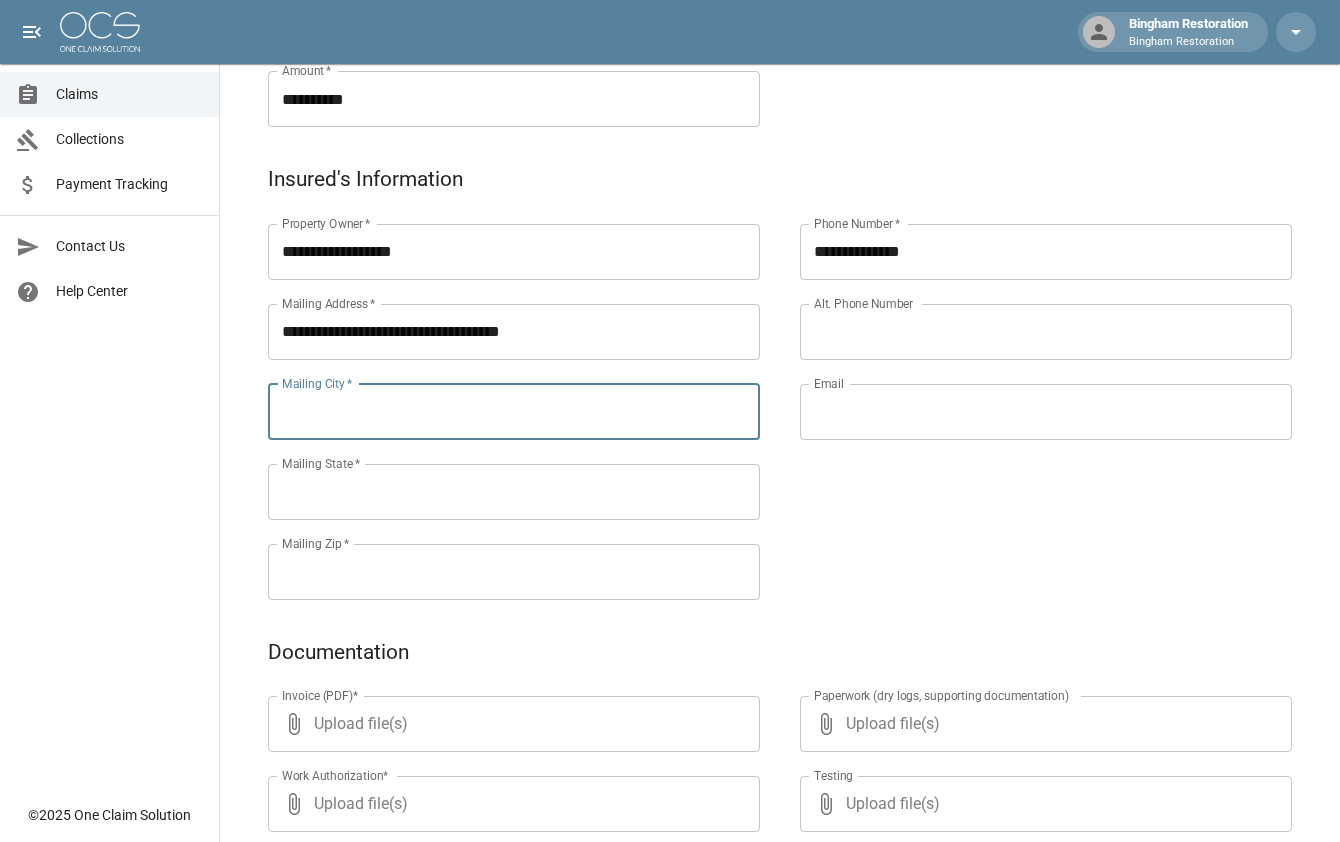 click on "Mailing City   *" at bounding box center [514, 412] 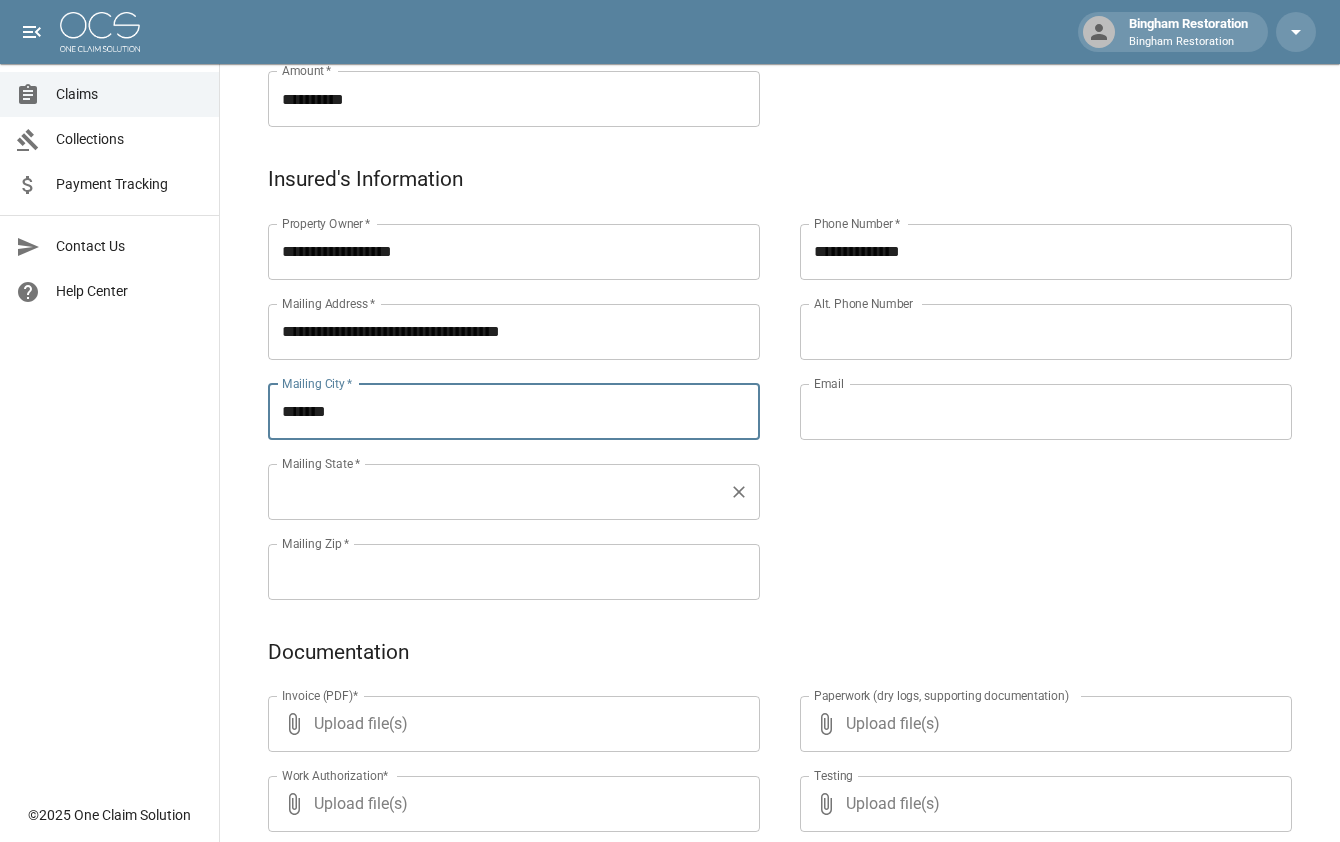 type on "*******" 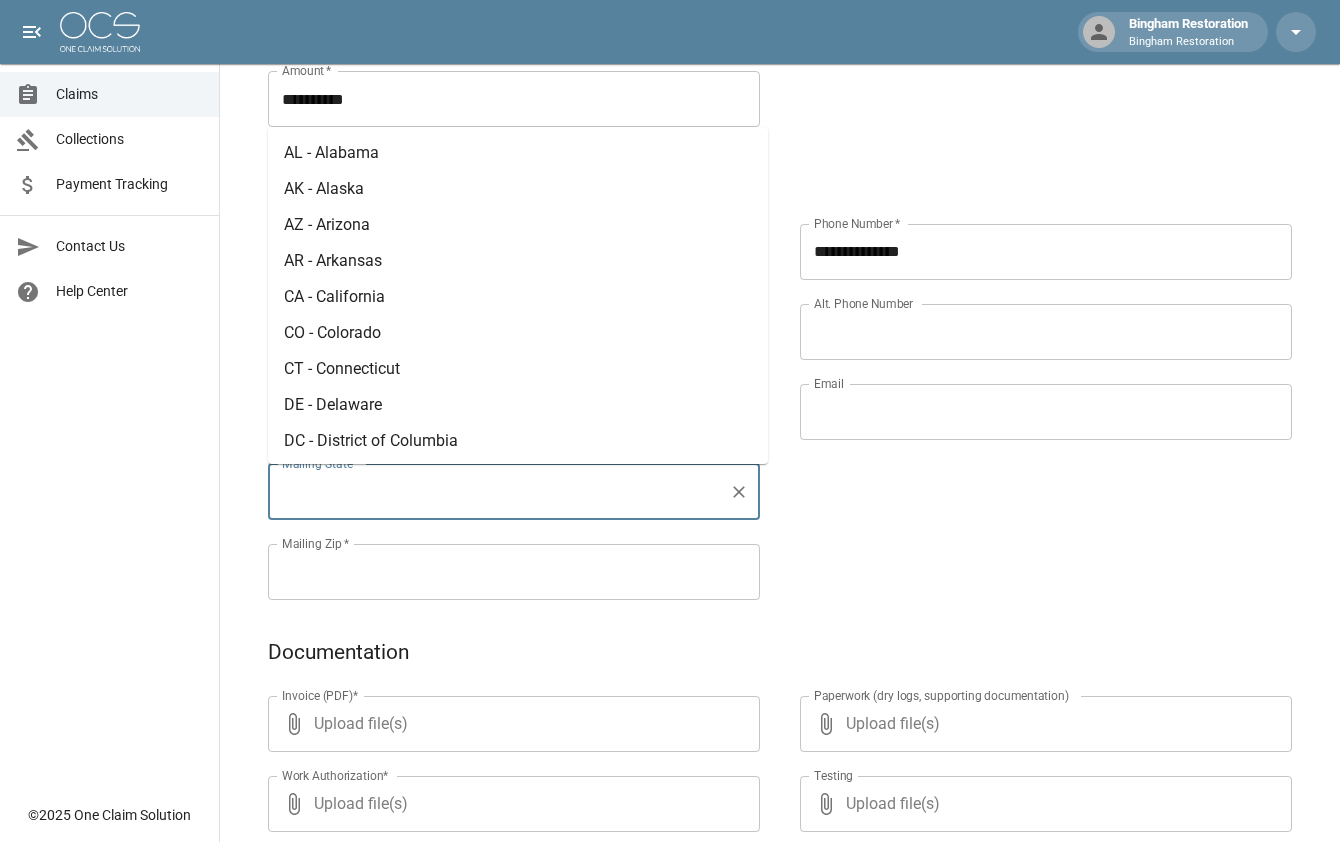 click on "AZ - Arizona" at bounding box center [518, 225] 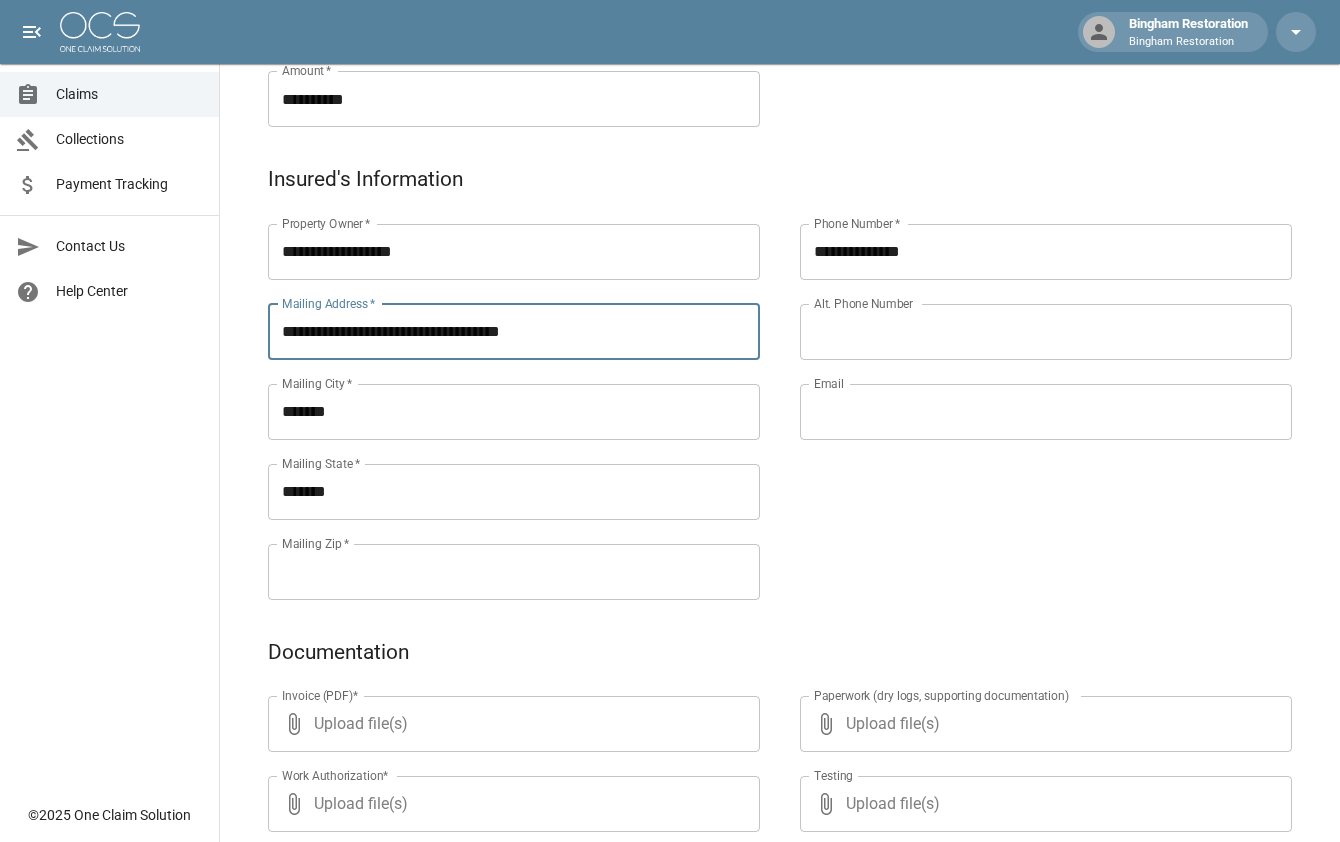 drag, startPoint x: 550, startPoint y: 347, endPoint x: 510, endPoint y: 341, distance: 40.4475 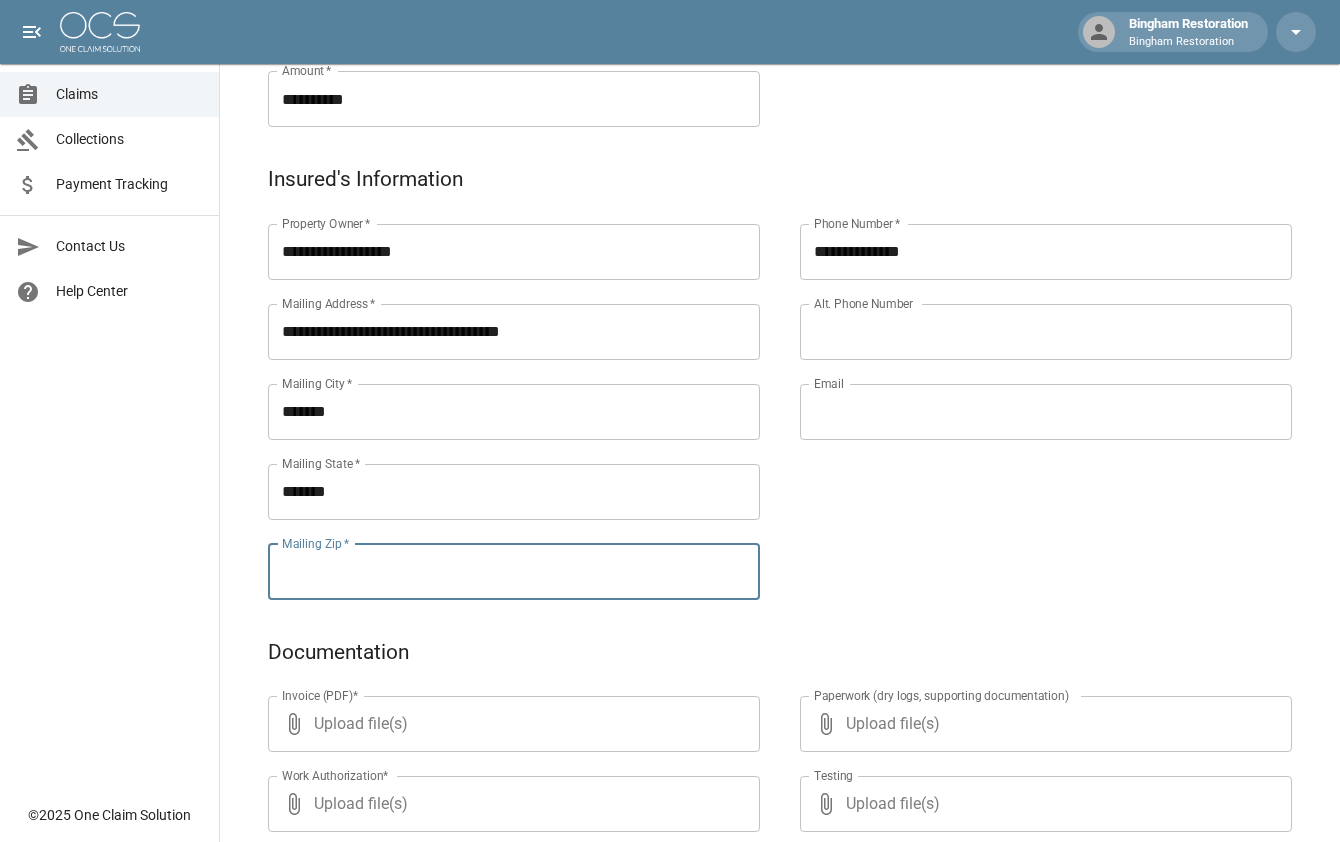 paste on "*****" 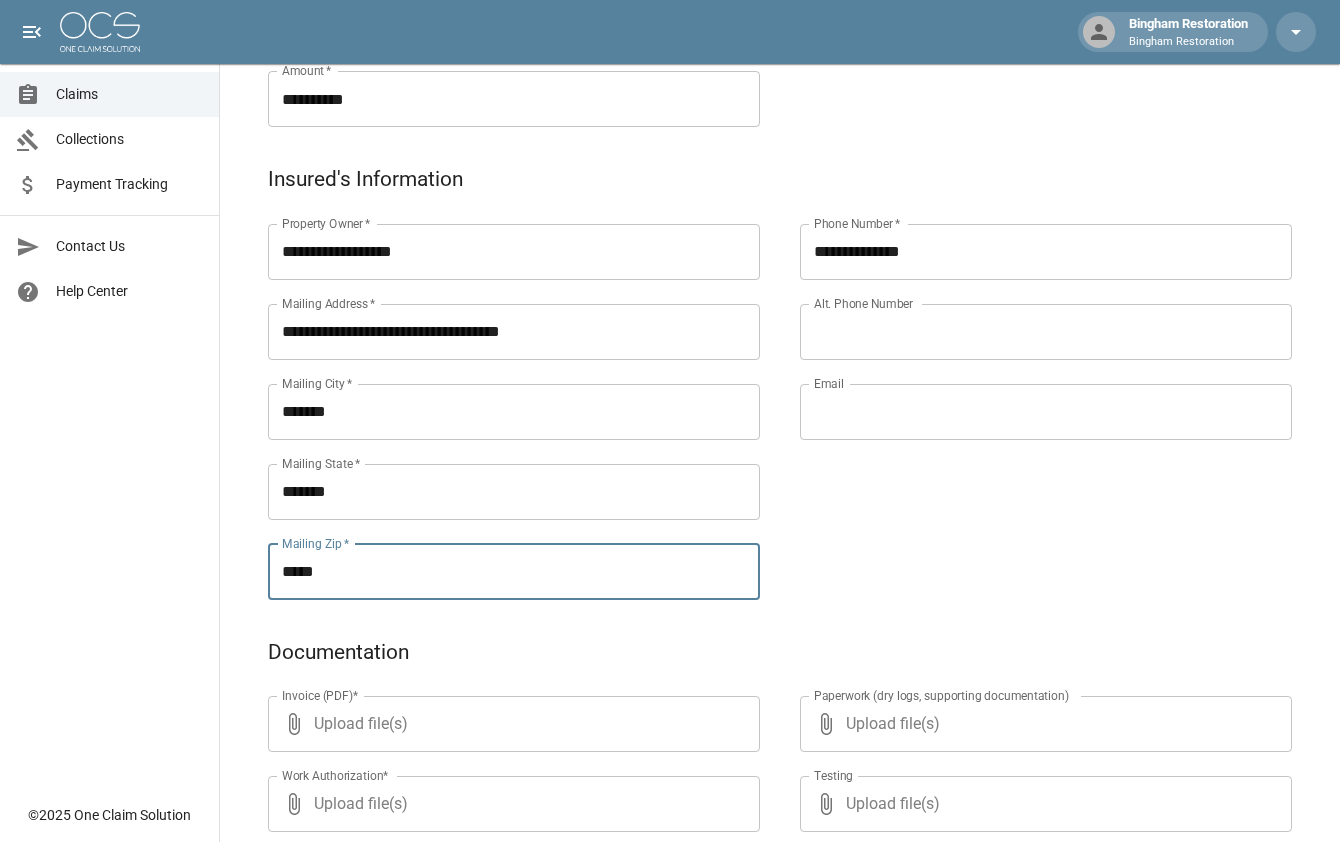 type on "*****" 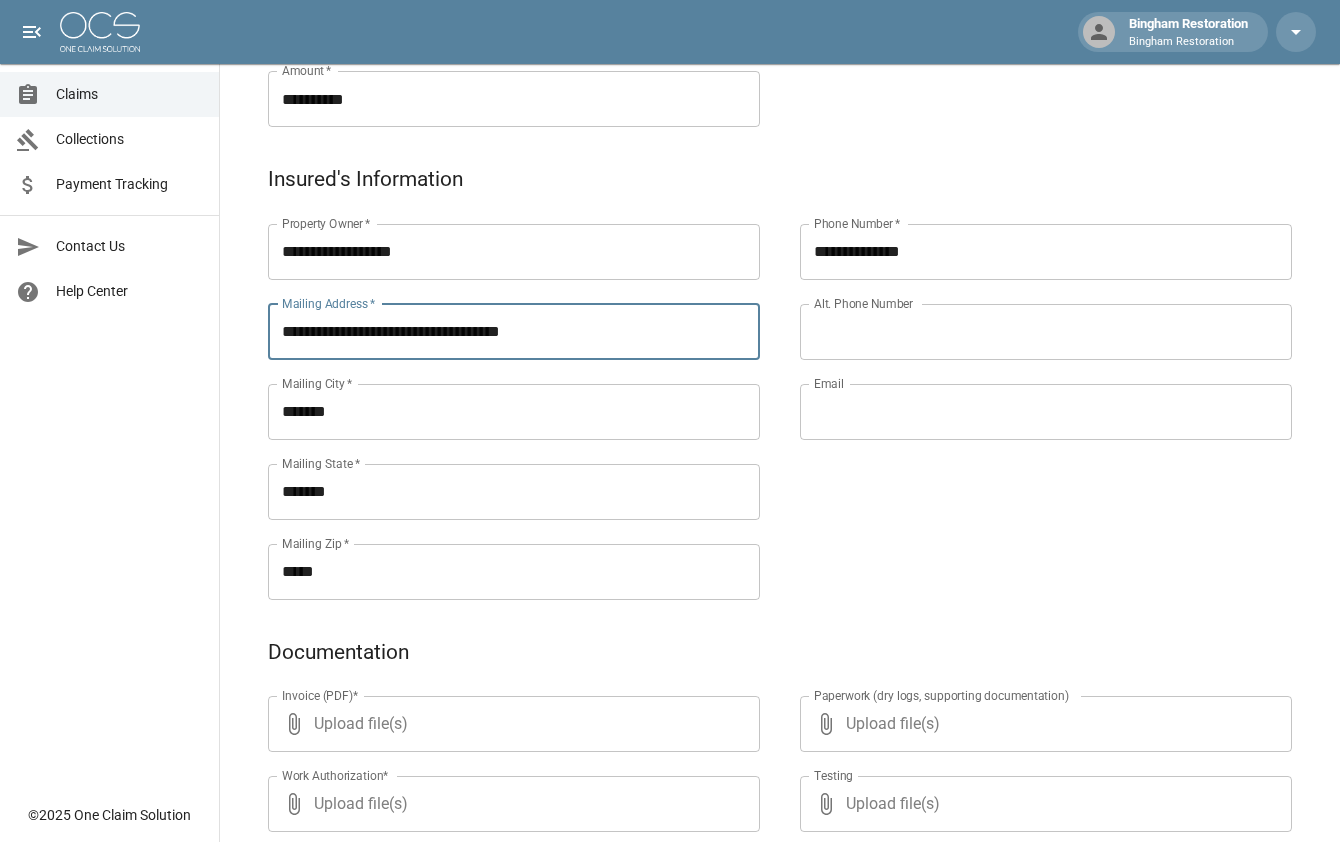 drag, startPoint x: 569, startPoint y: 345, endPoint x: 433, endPoint y: 362, distance: 137.05838 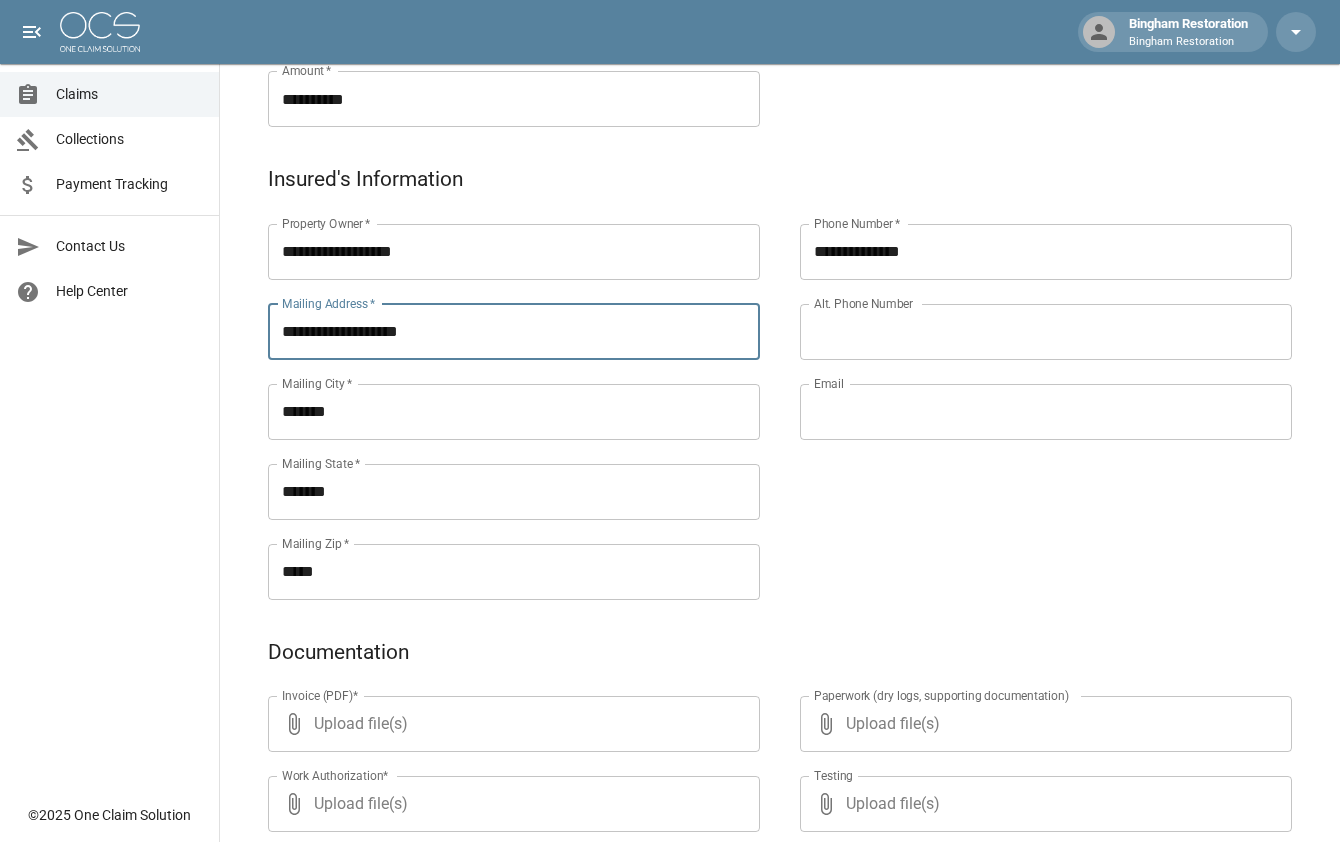 type on "**********" 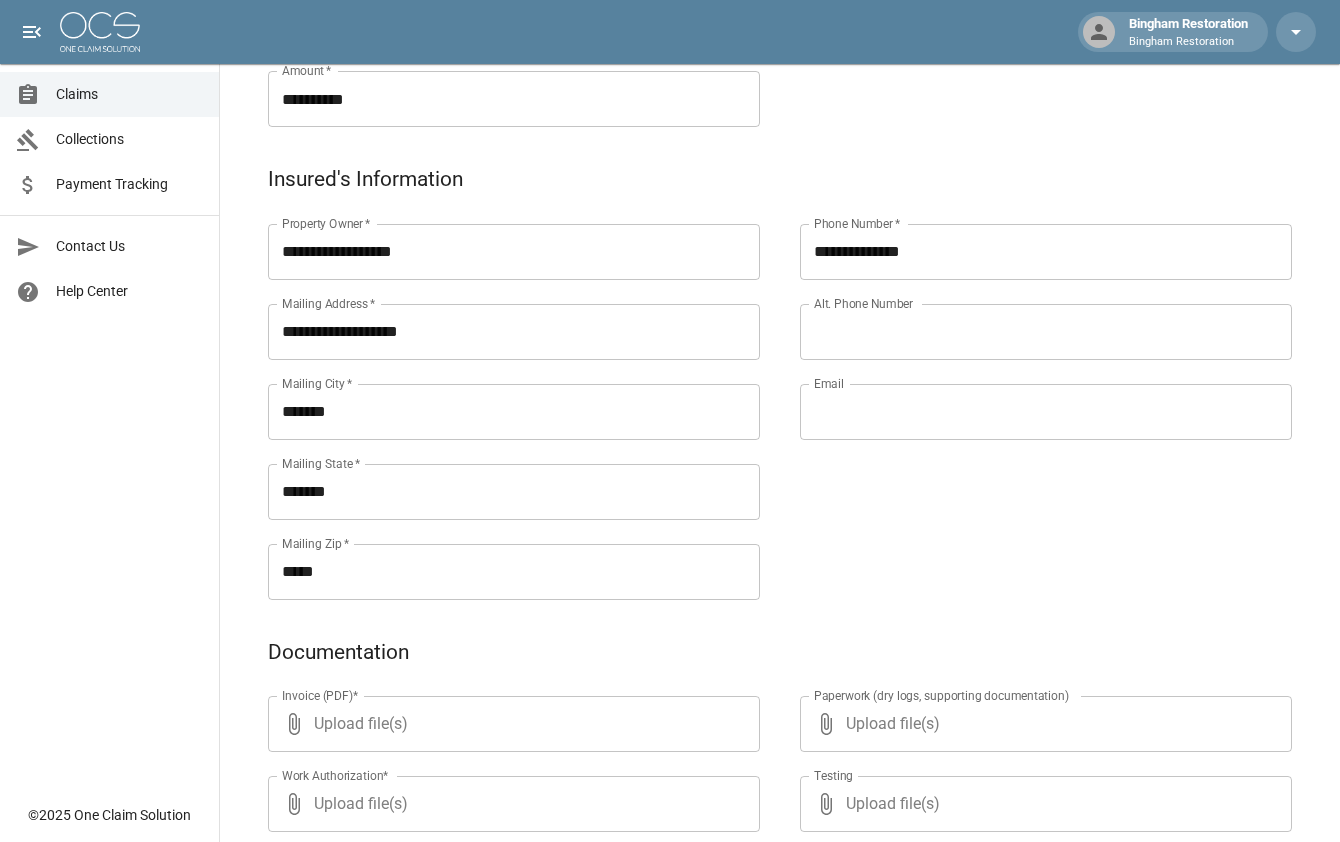 click on "**********" at bounding box center [1026, 388] 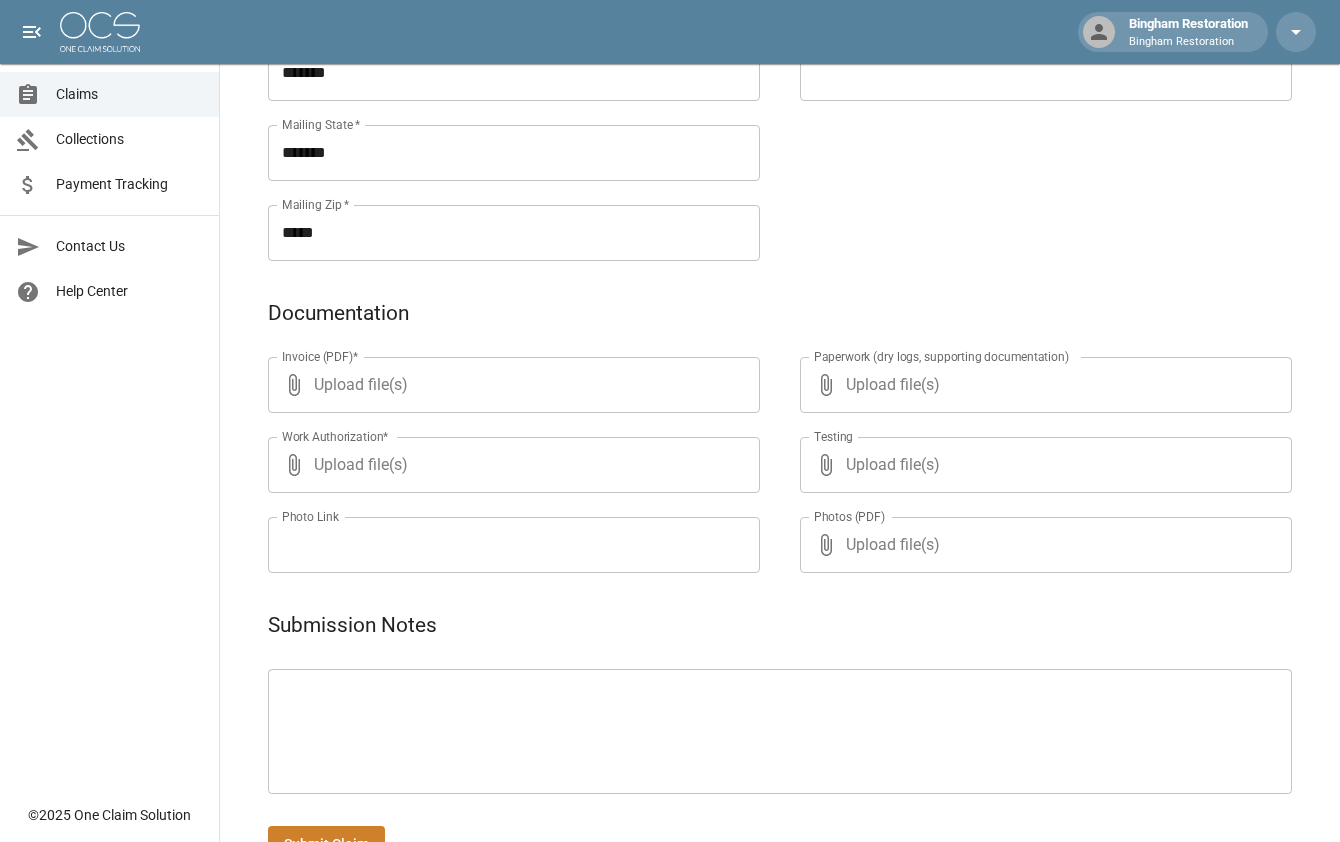 scroll, scrollTop: 1000, scrollLeft: 0, axis: vertical 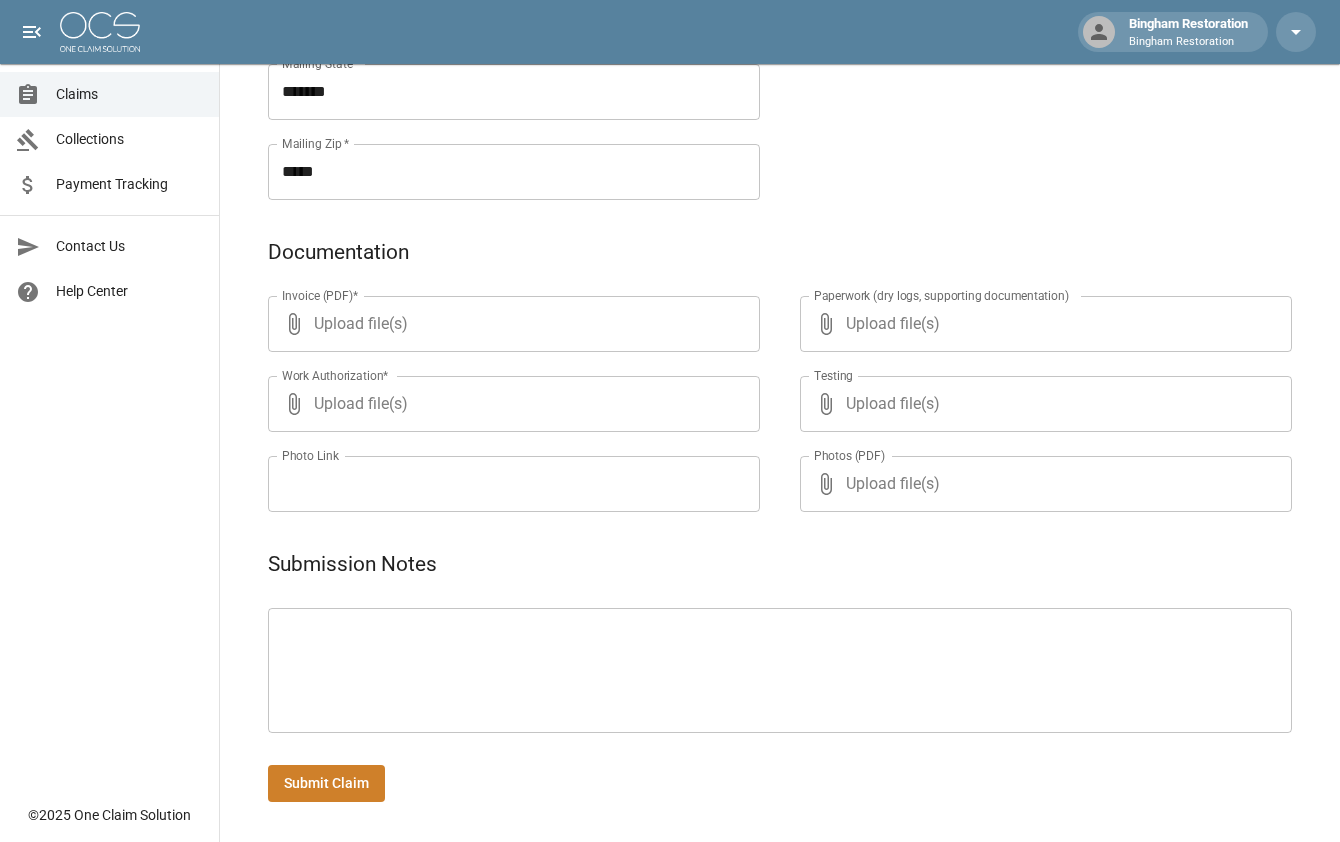 click on "Upload file(s)" at bounding box center (510, 324) 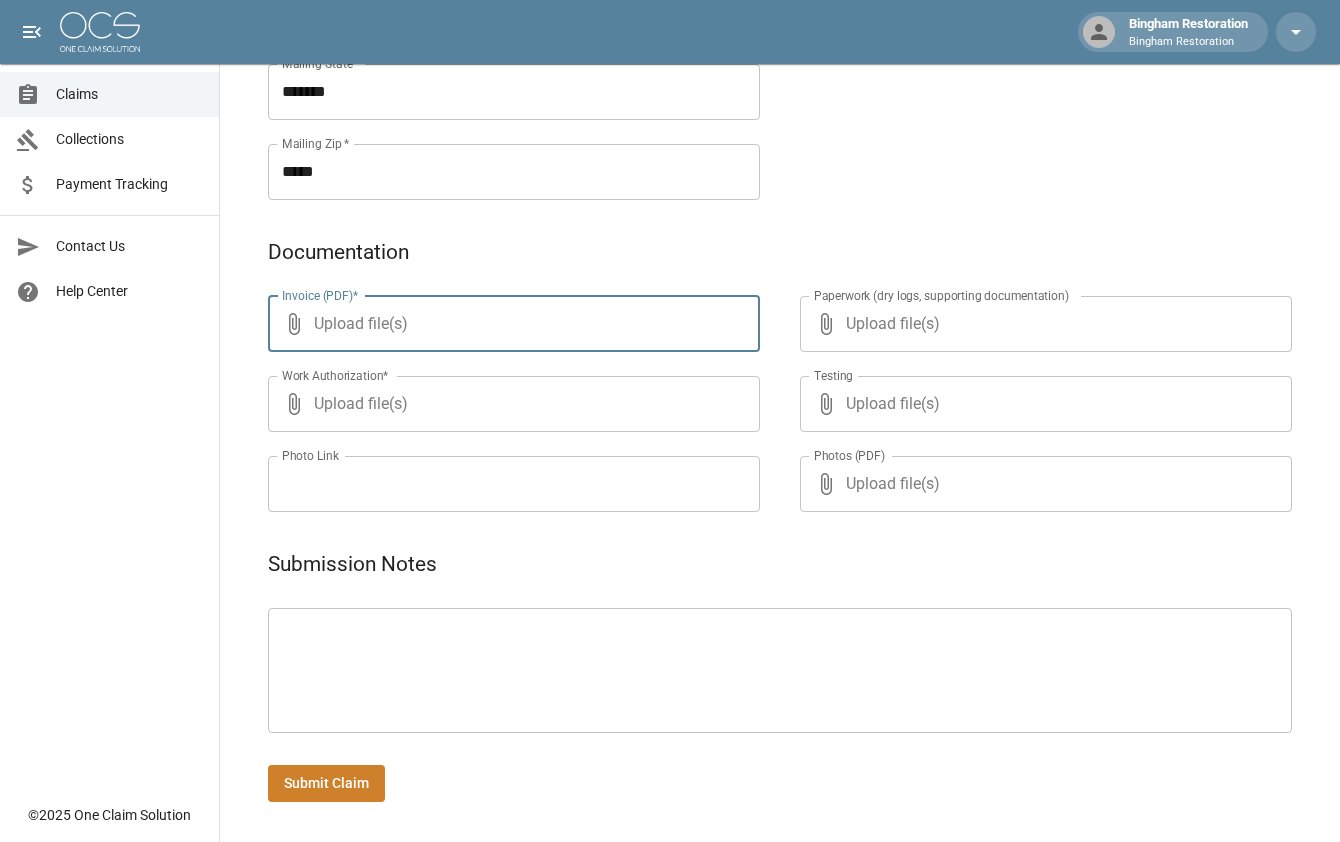 type on "**********" 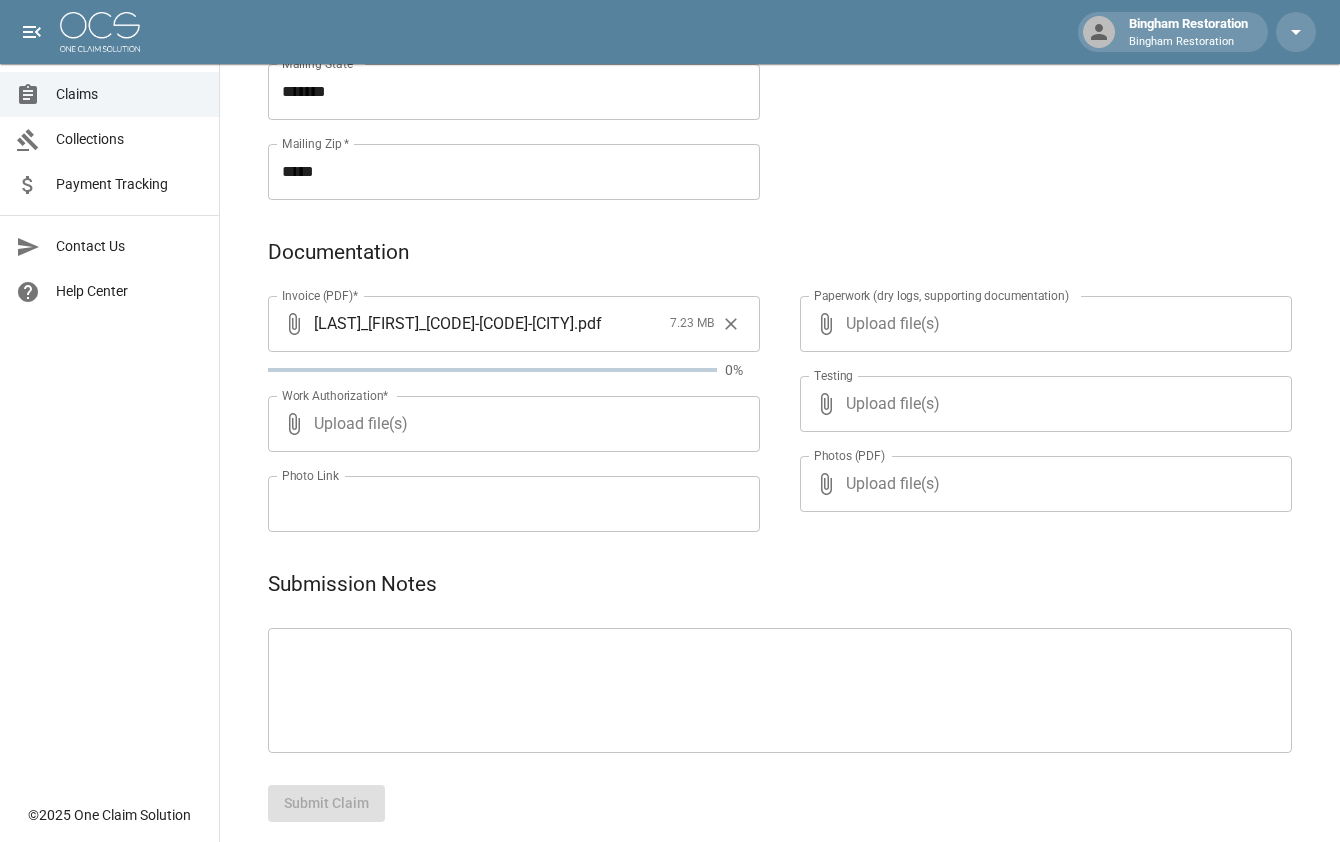 click on "Upload file(s)" at bounding box center [1042, 324] 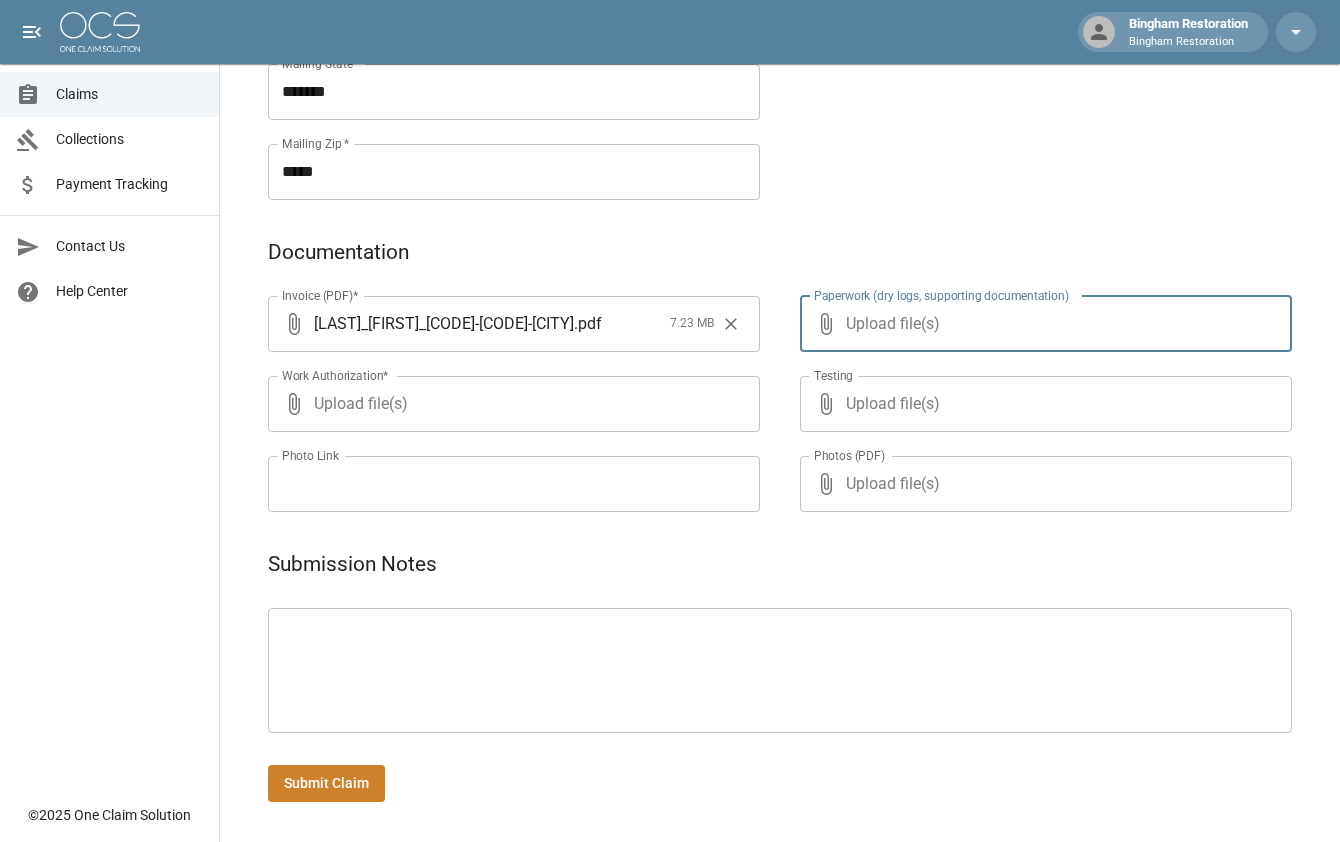 type on "**********" 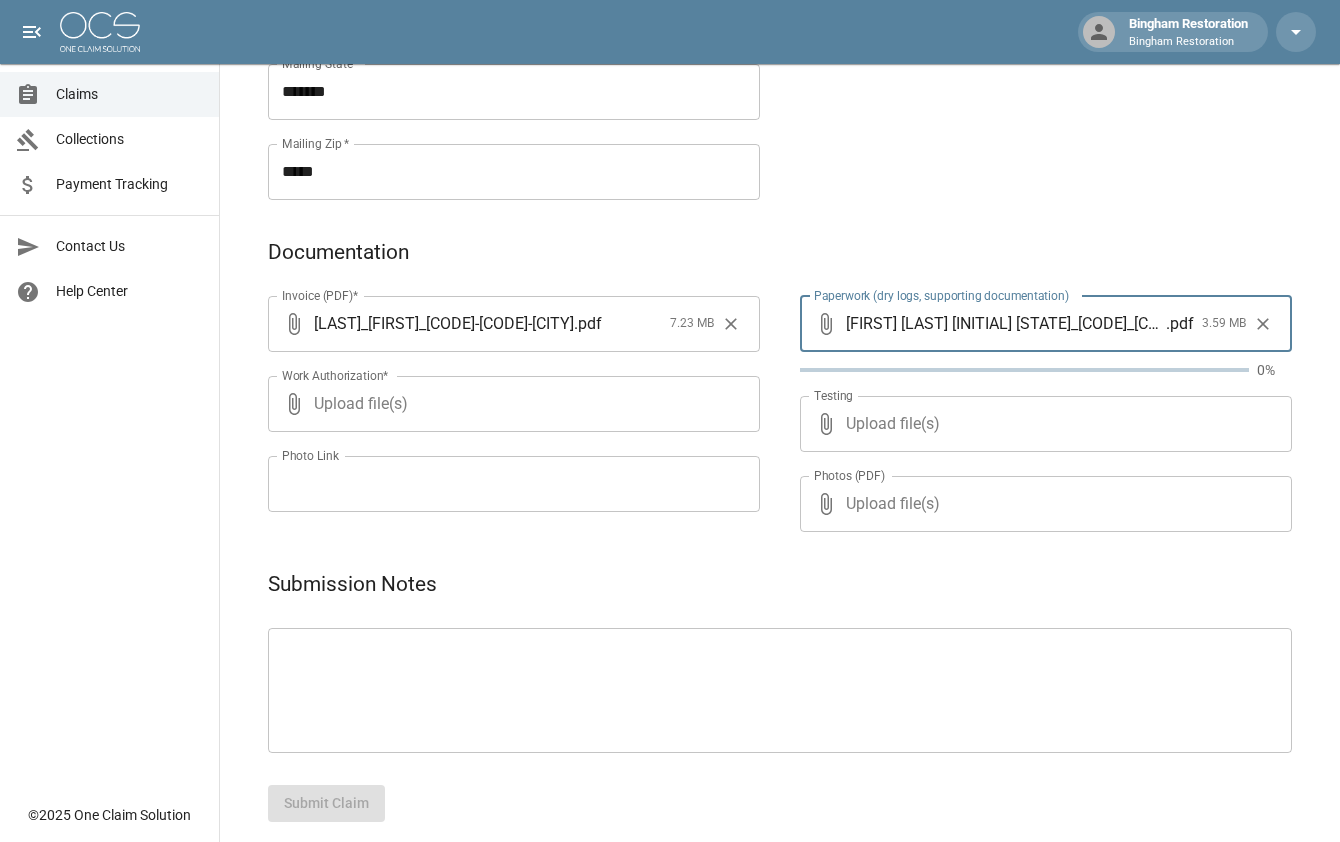 click on "Upload file(s)" at bounding box center (510, 404) 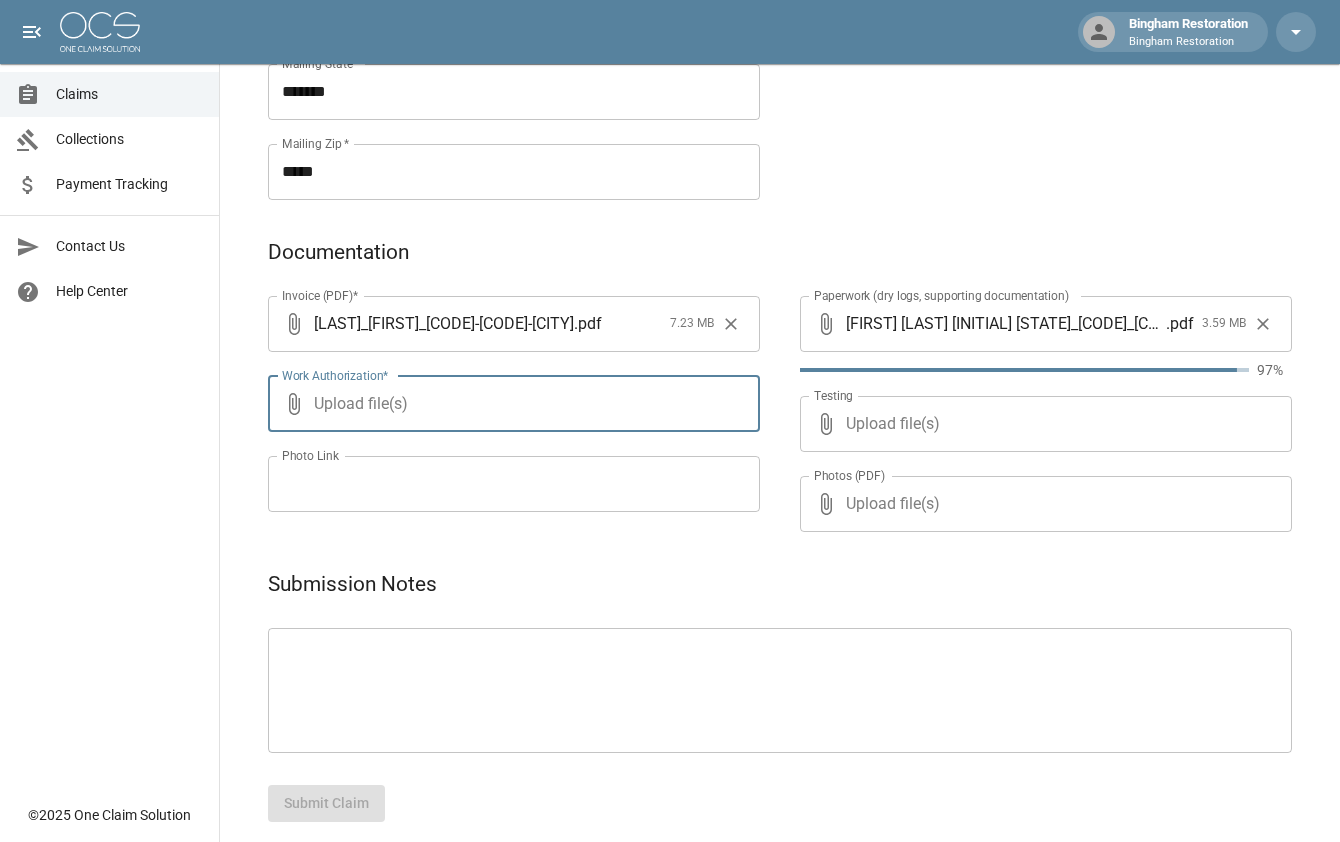 type on "**********" 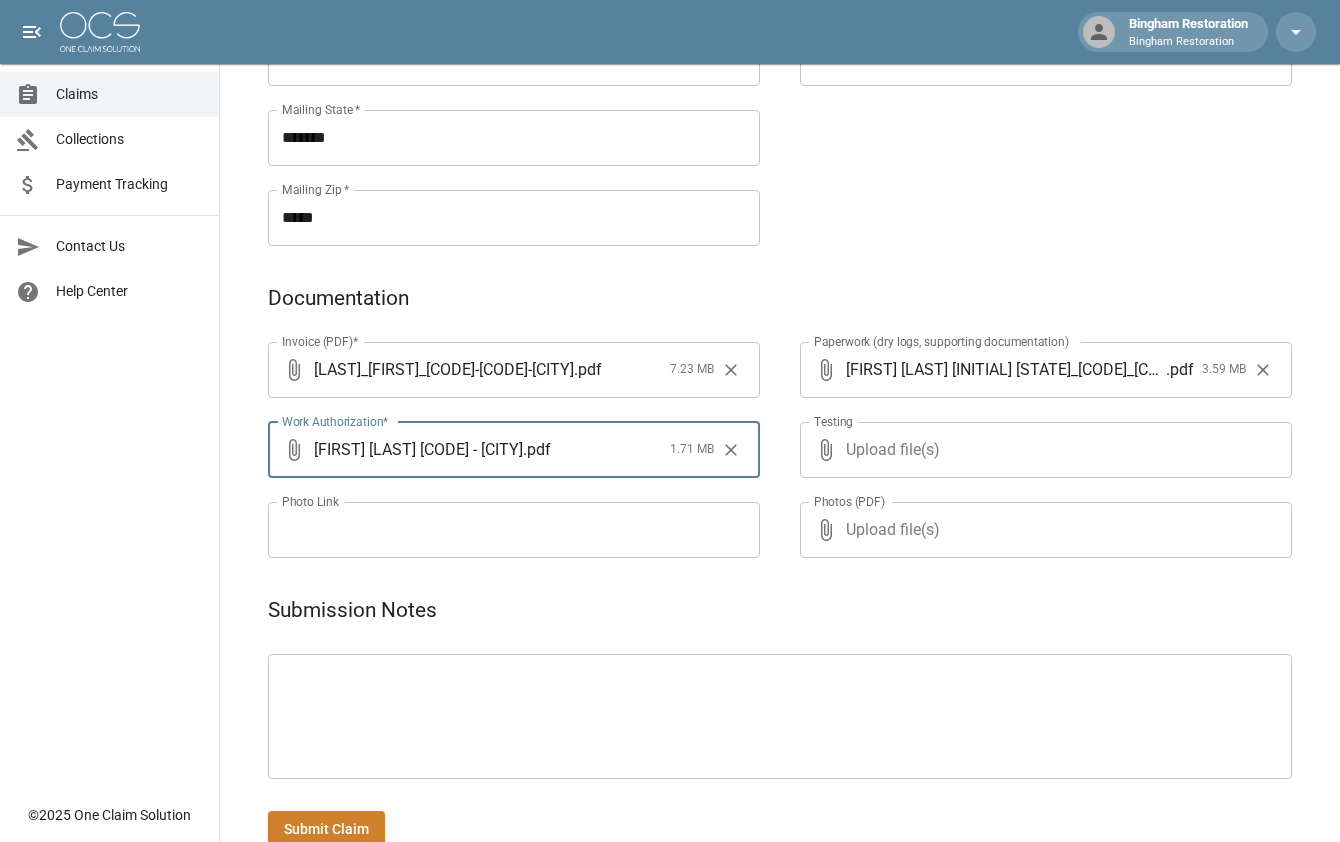 scroll, scrollTop: 1000, scrollLeft: 0, axis: vertical 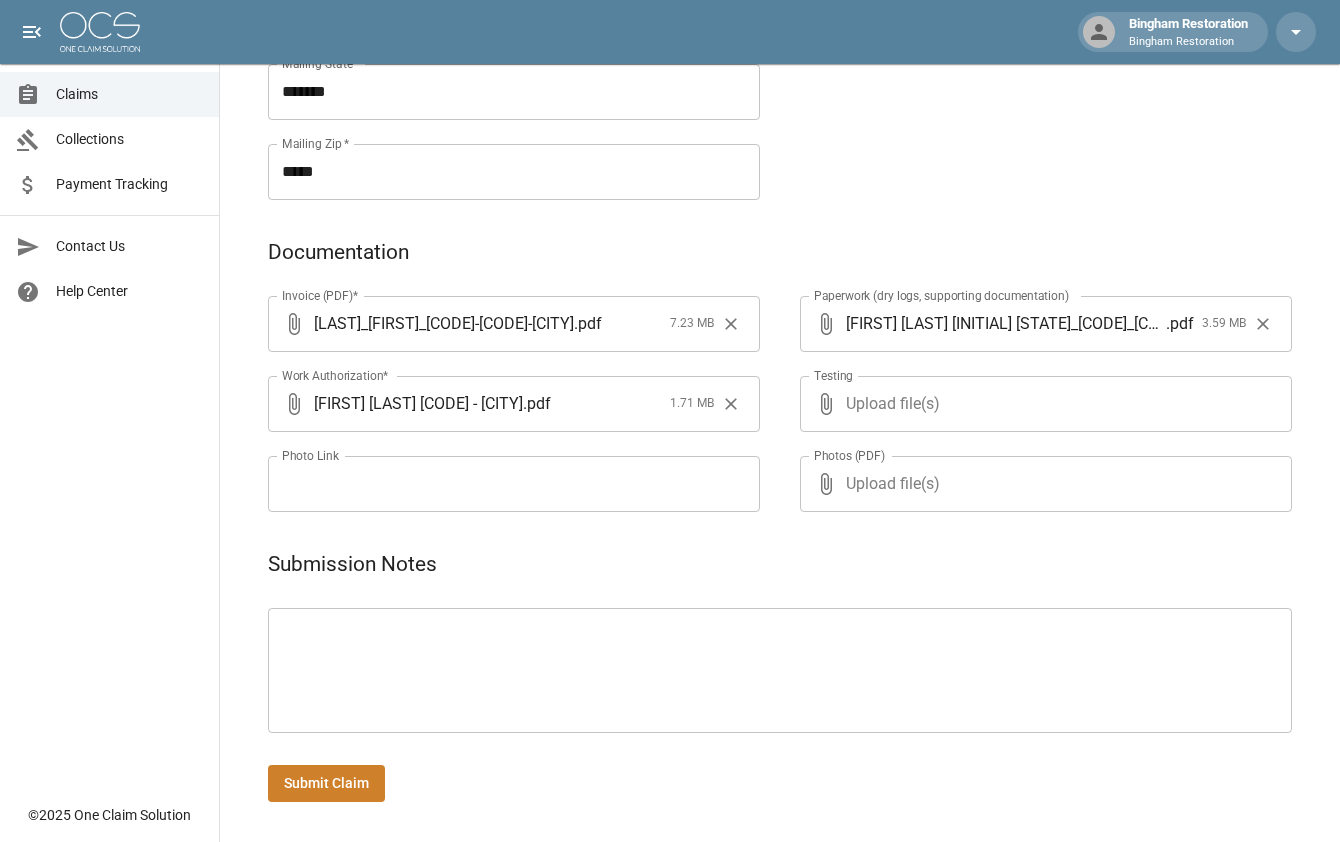 drag, startPoint x: 367, startPoint y: 785, endPoint x: 377, endPoint y: 803, distance: 20.59126 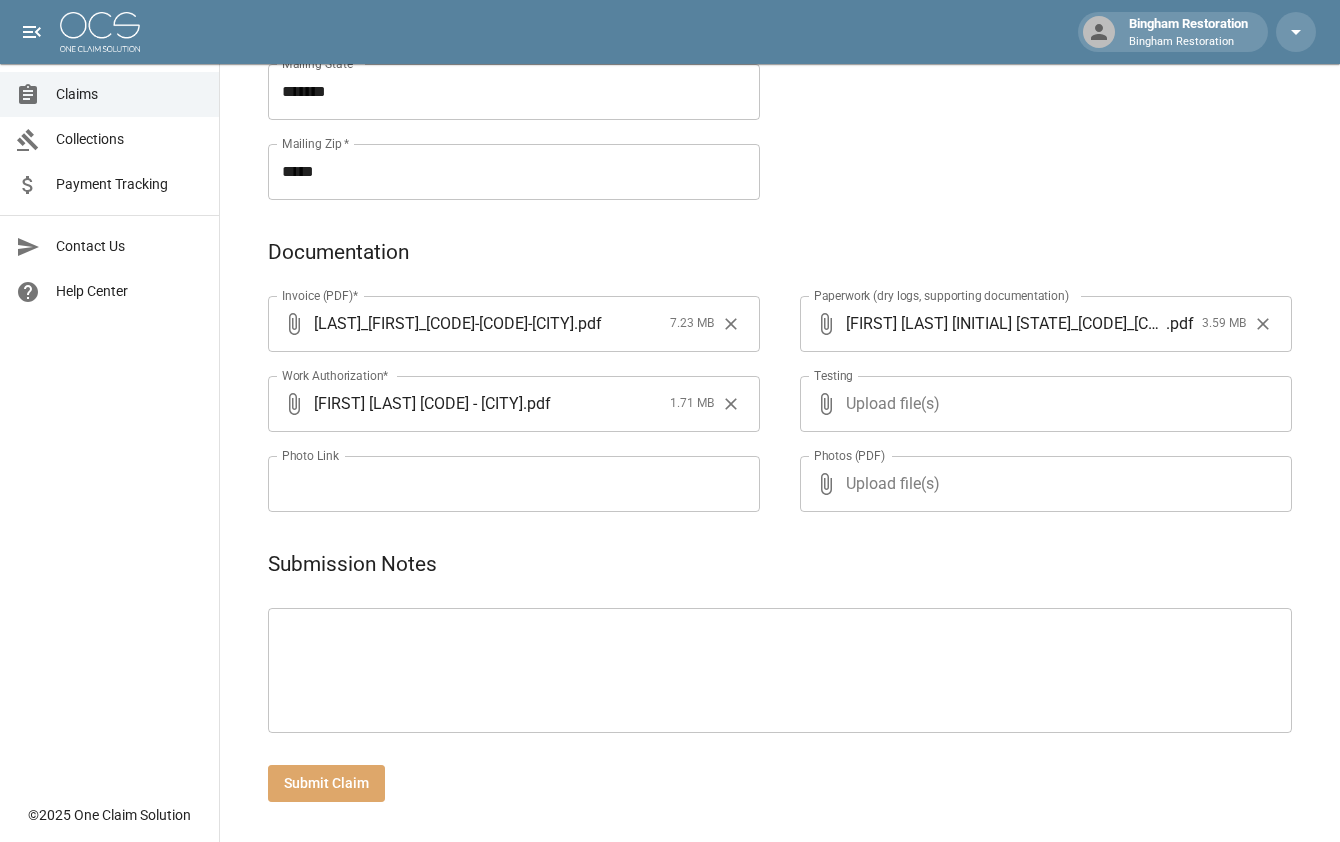 click on "Submit Claim" at bounding box center (326, 783) 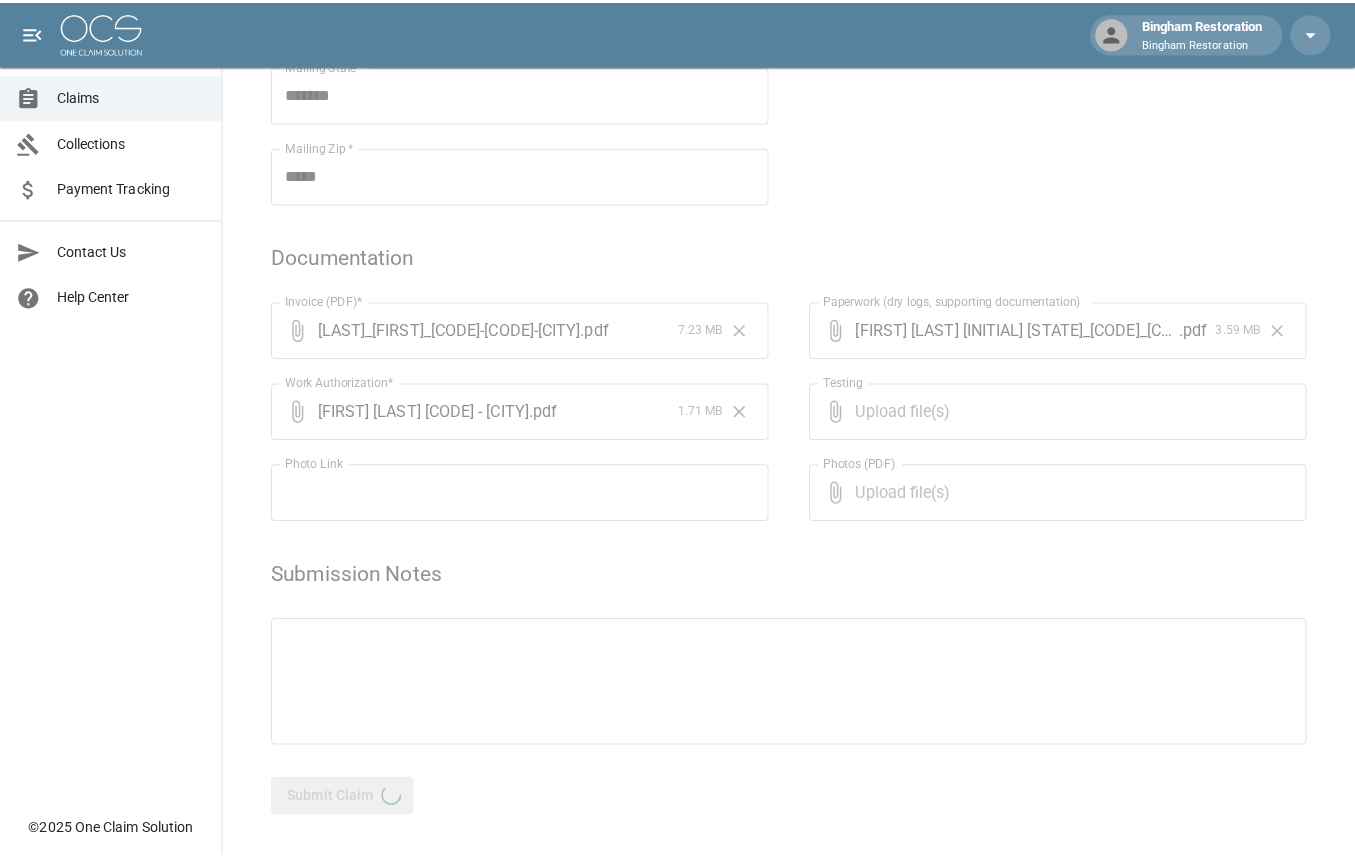 scroll, scrollTop: 0, scrollLeft: 0, axis: both 